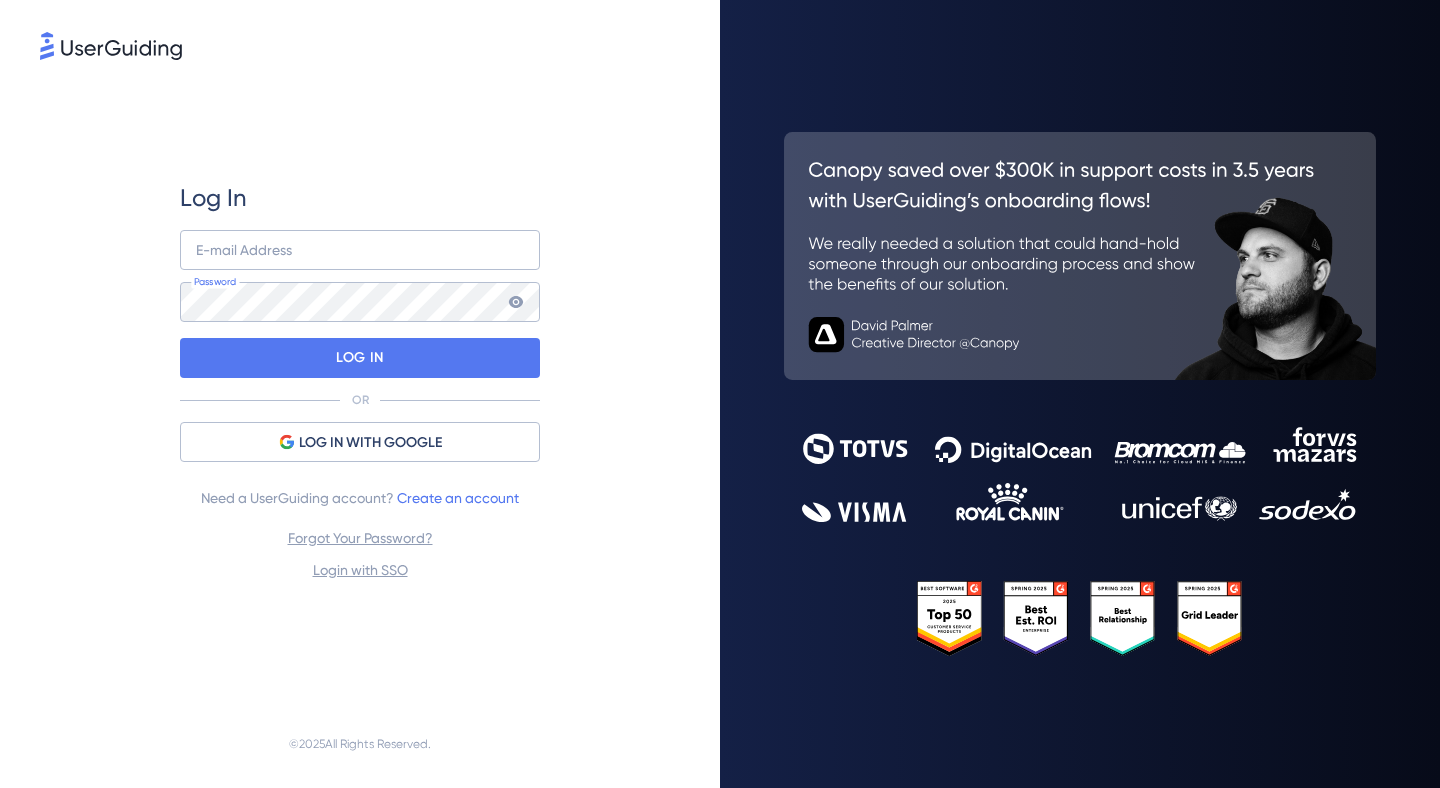 scroll, scrollTop: 0, scrollLeft: 0, axis: both 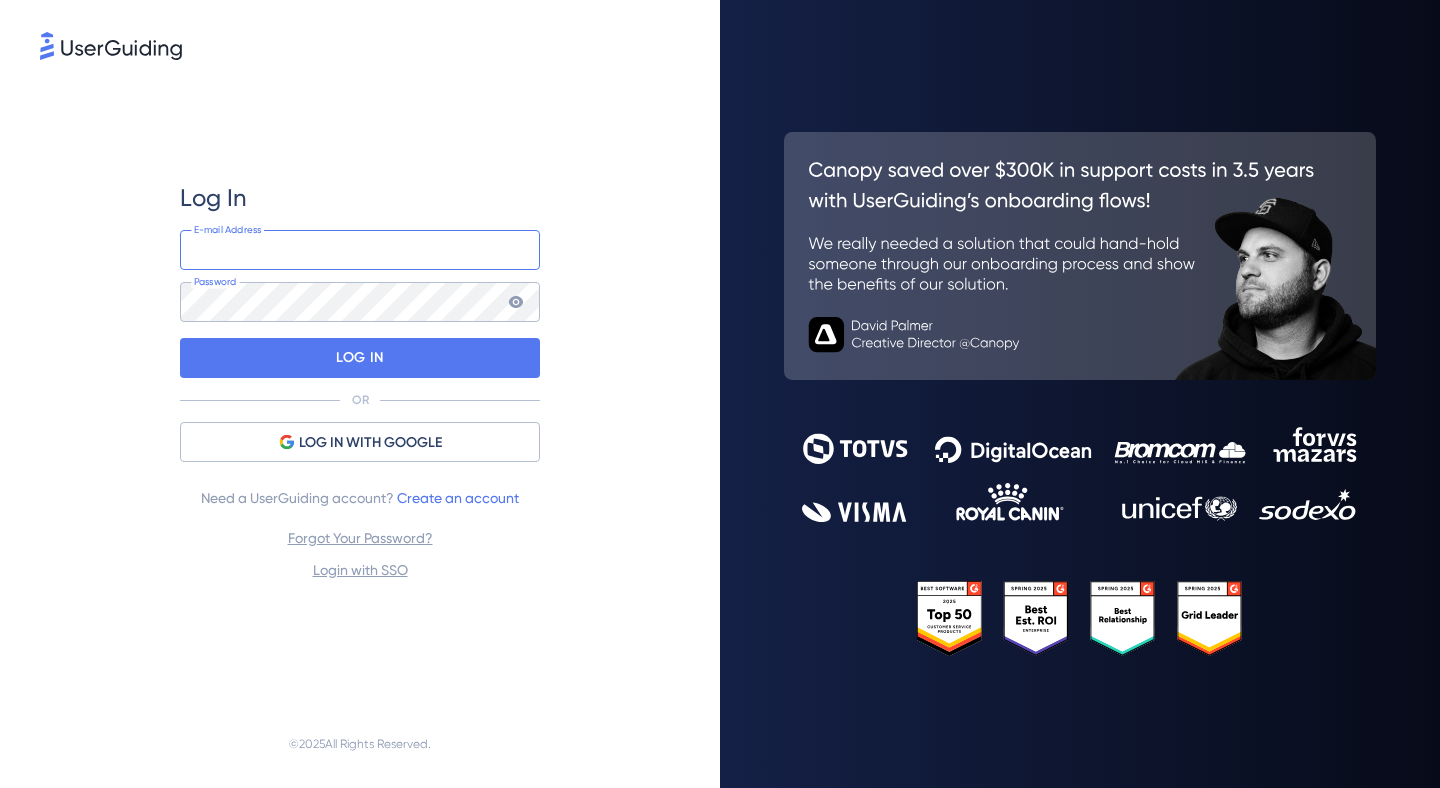 click at bounding box center [360, 250] 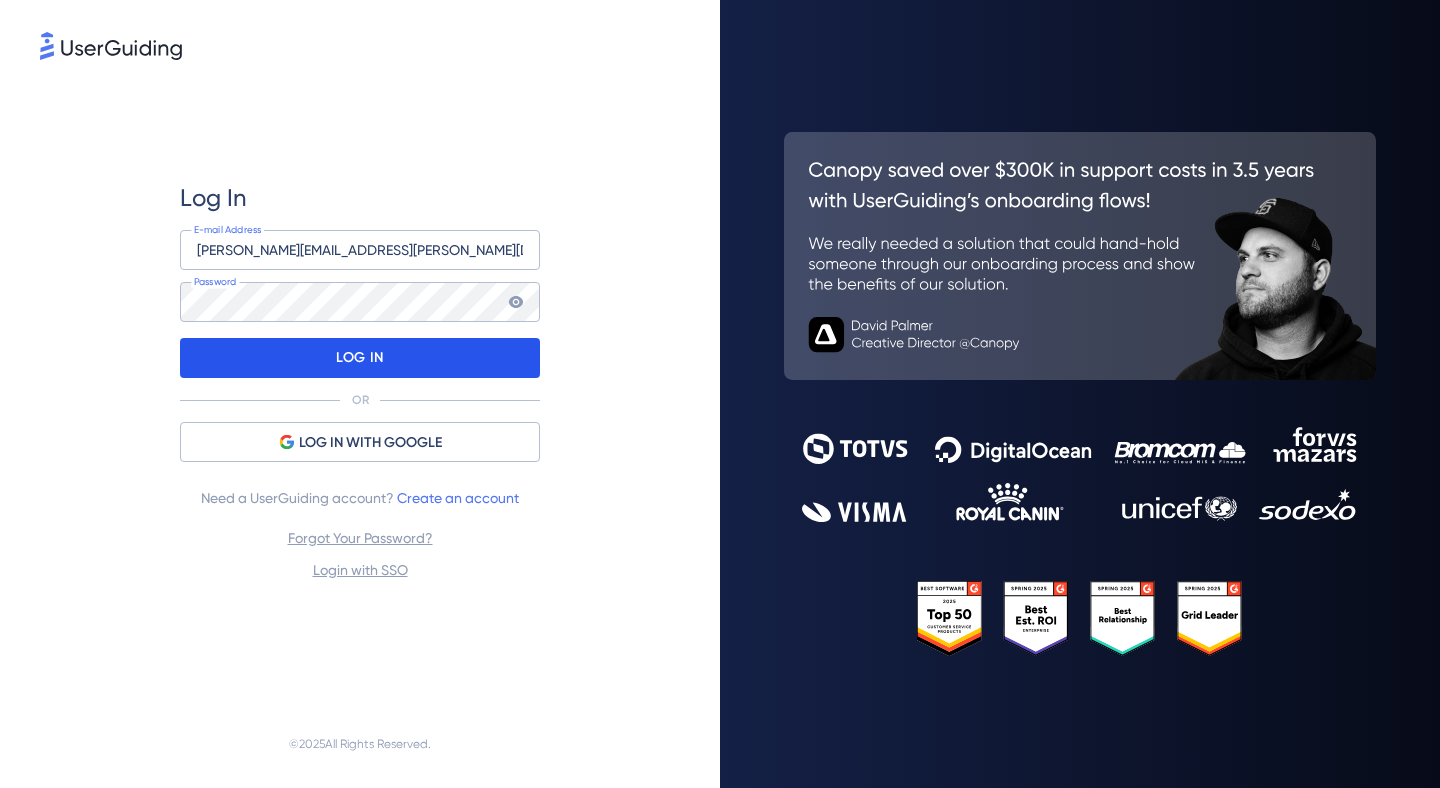 click on "LOG IN" at bounding box center (360, 358) 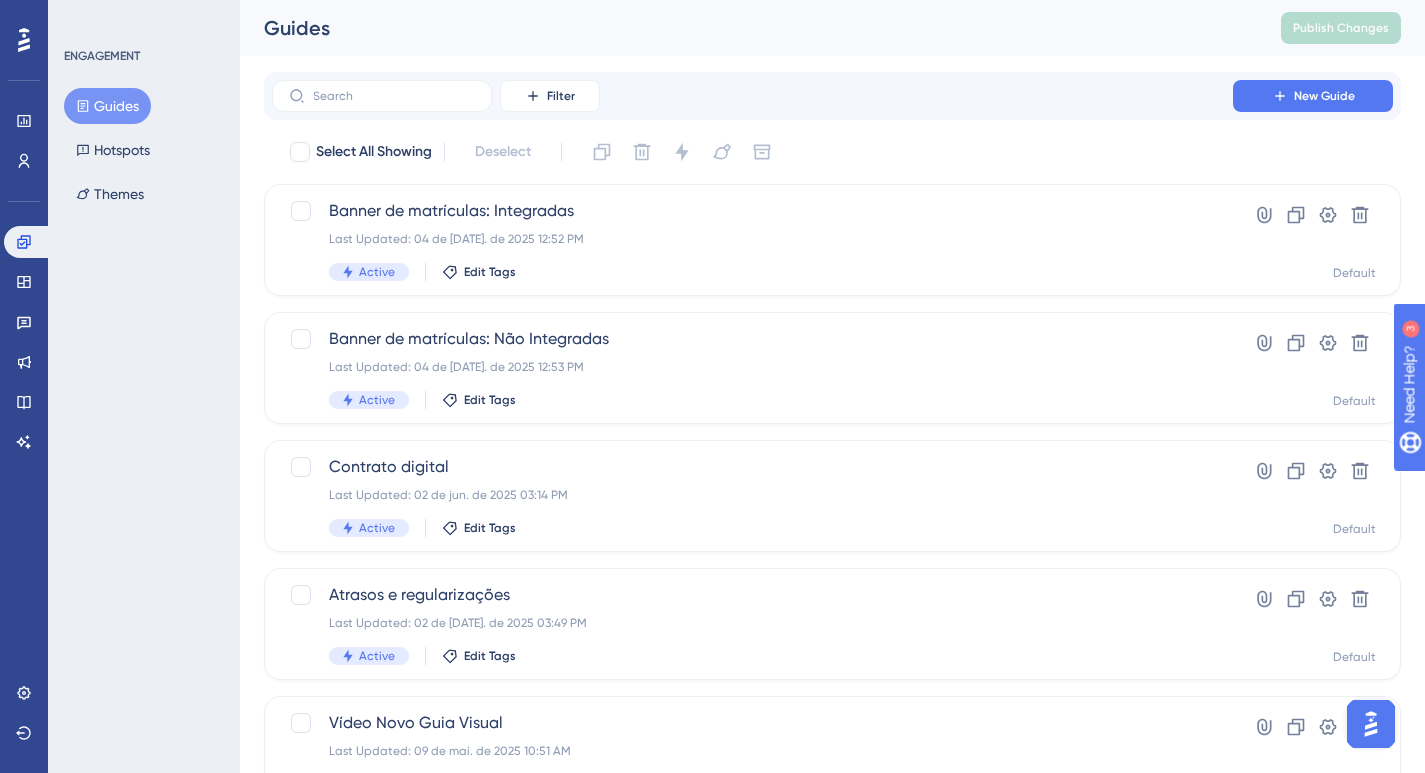 scroll, scrollTop: 0, scrollLeft: 0, axis: both 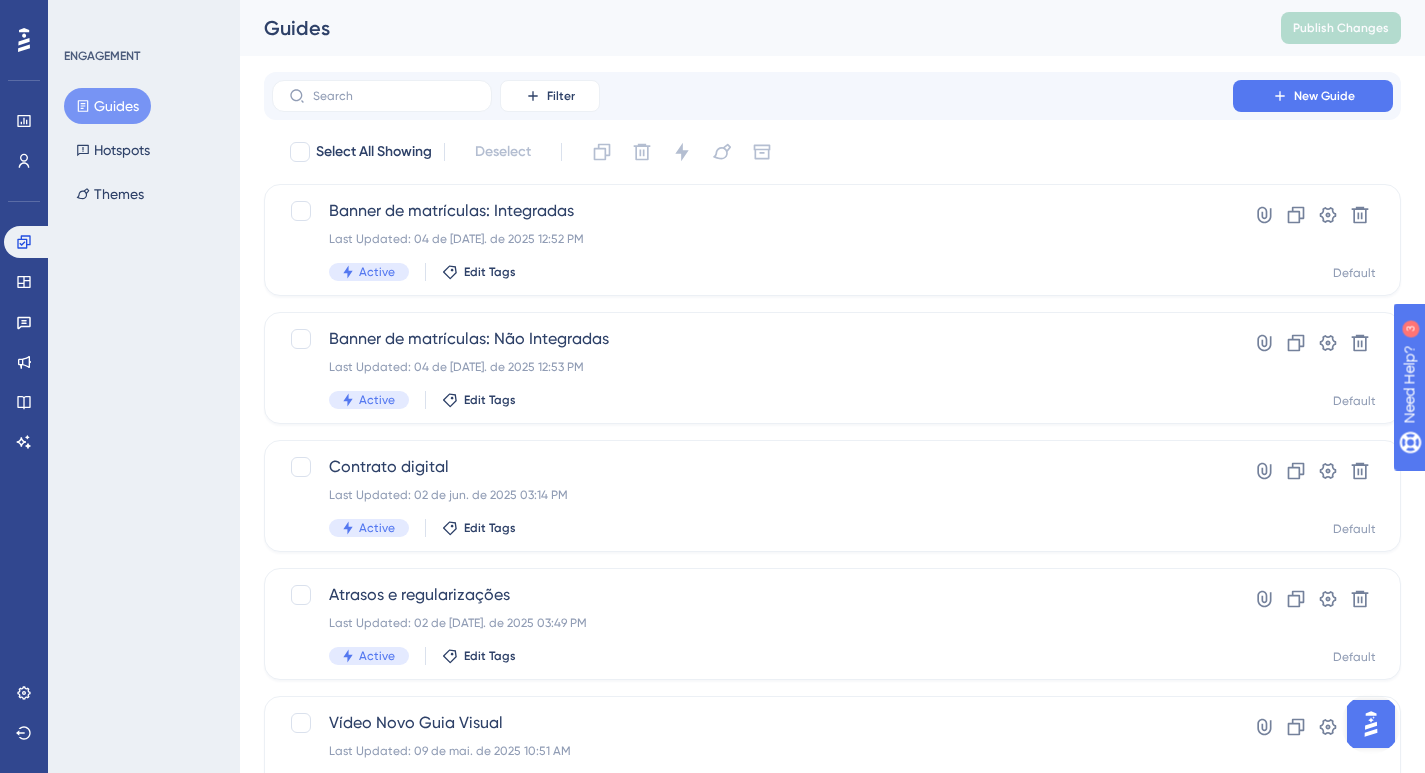 click on "✨ INSCREVA-SE AGORA✨" at bounding box center [722, 347] 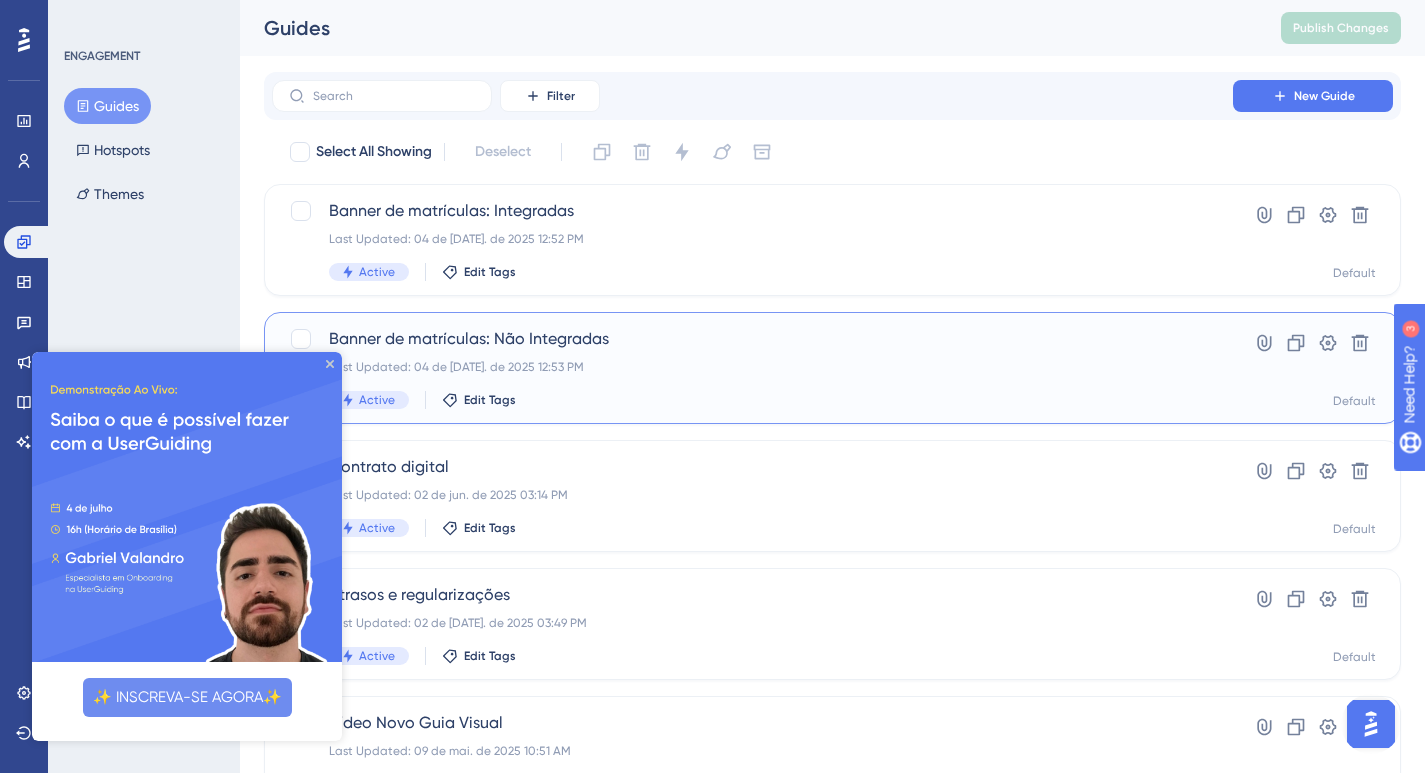 click on "Banner de matrículas: Não Integradas" at bounding box center (752, 339) 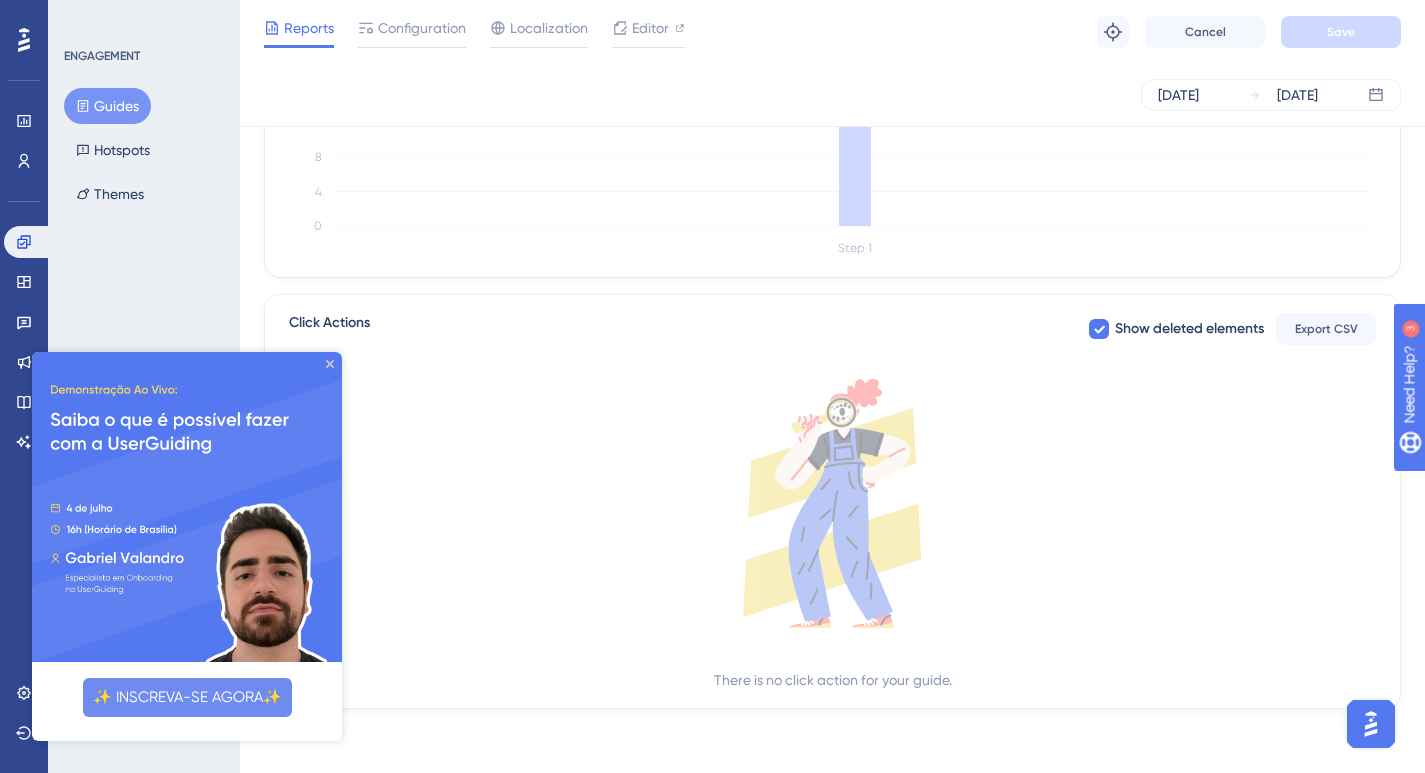 scroll, scrollTop: 0, scrollLeft: 0, axis: both 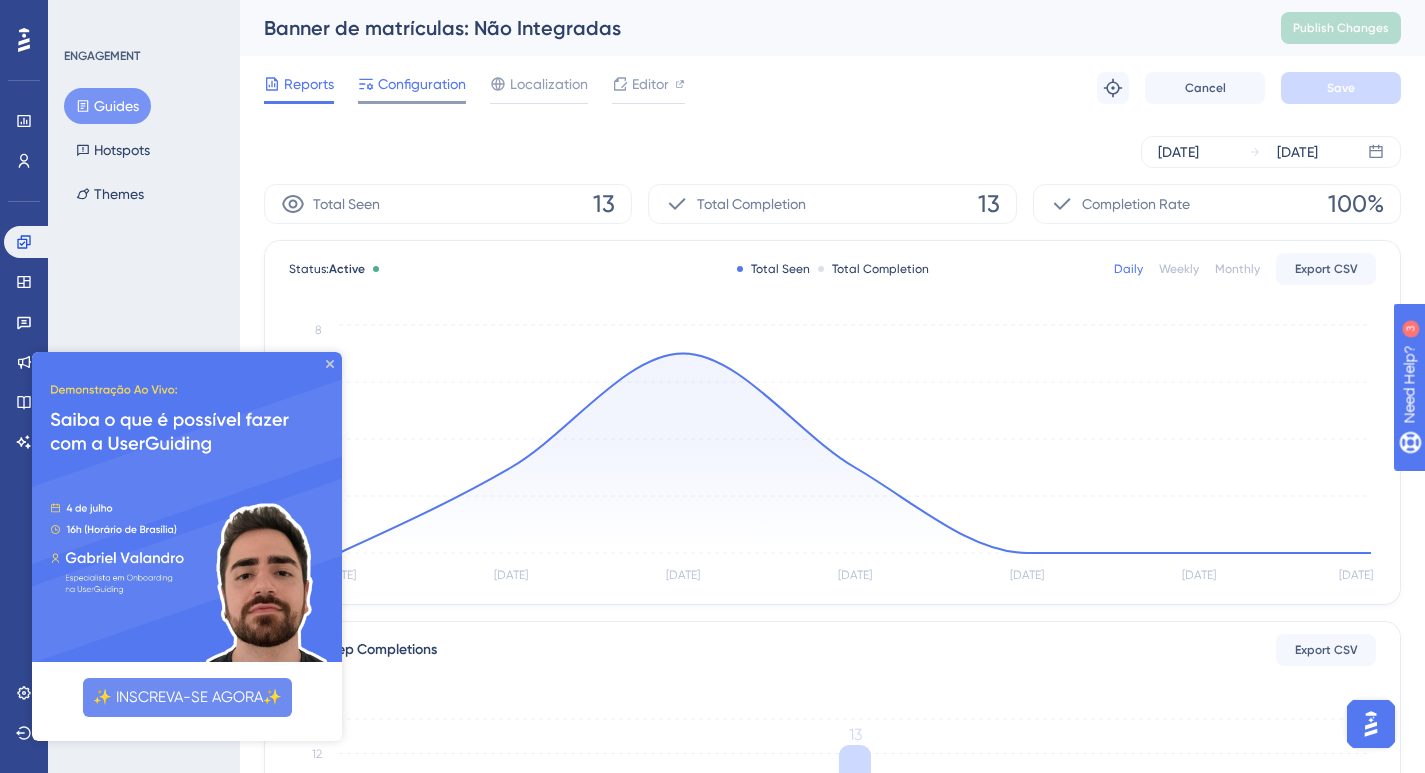 click on "Configuration" at bounding box center [422, 84] 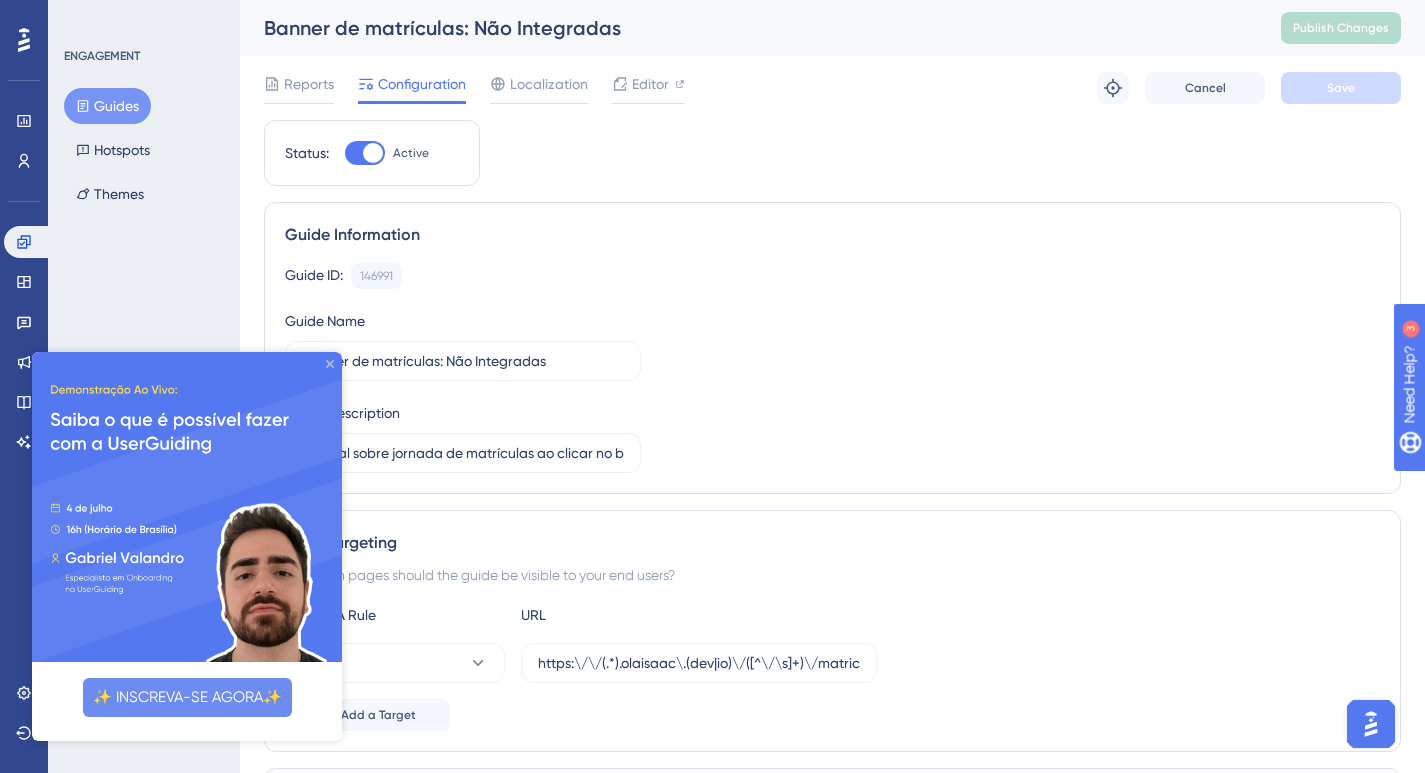 drag, startPoint x: 333, startPoint y: 362, endPoint x: 620, endPoint y: 721, distance: 459.61942 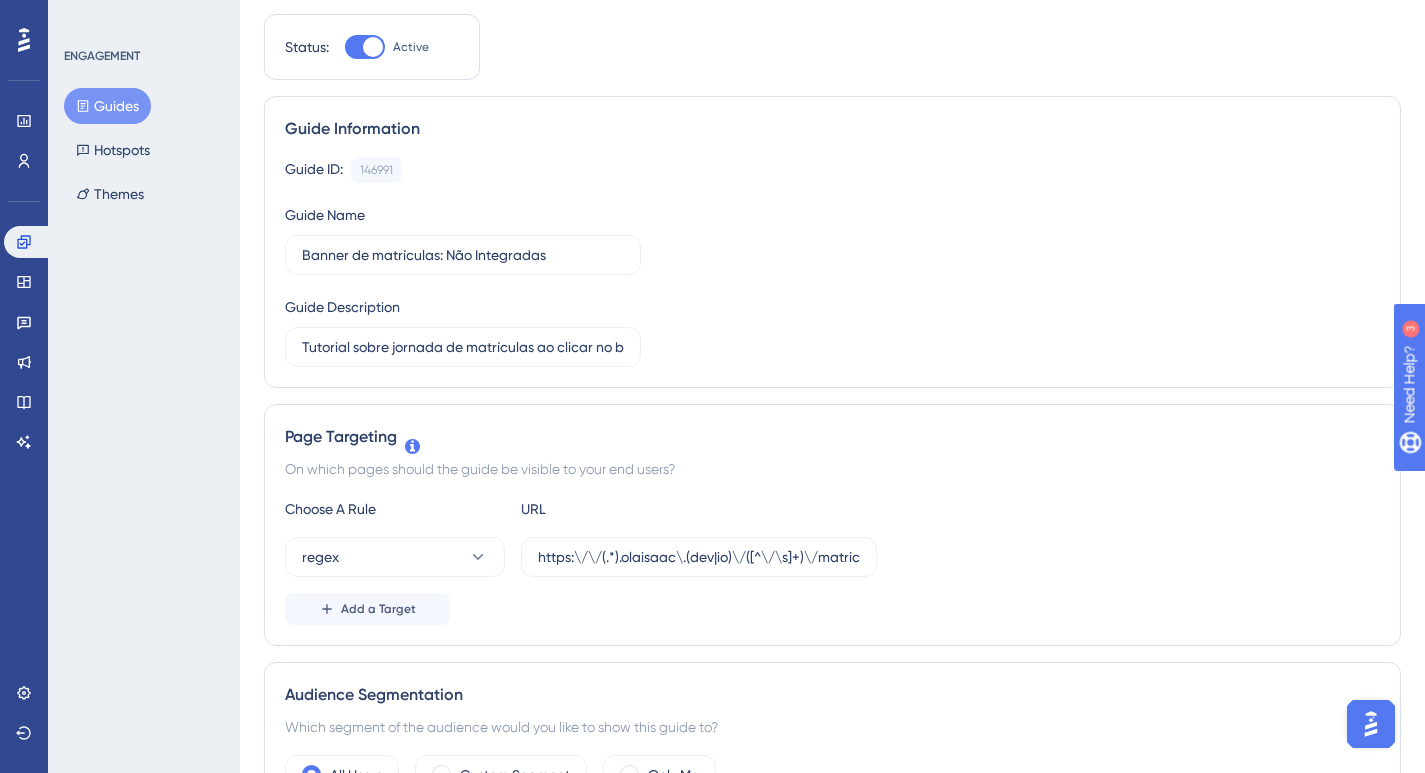scroll, scrollTop: 0, scrollLeft: 0, axis: both 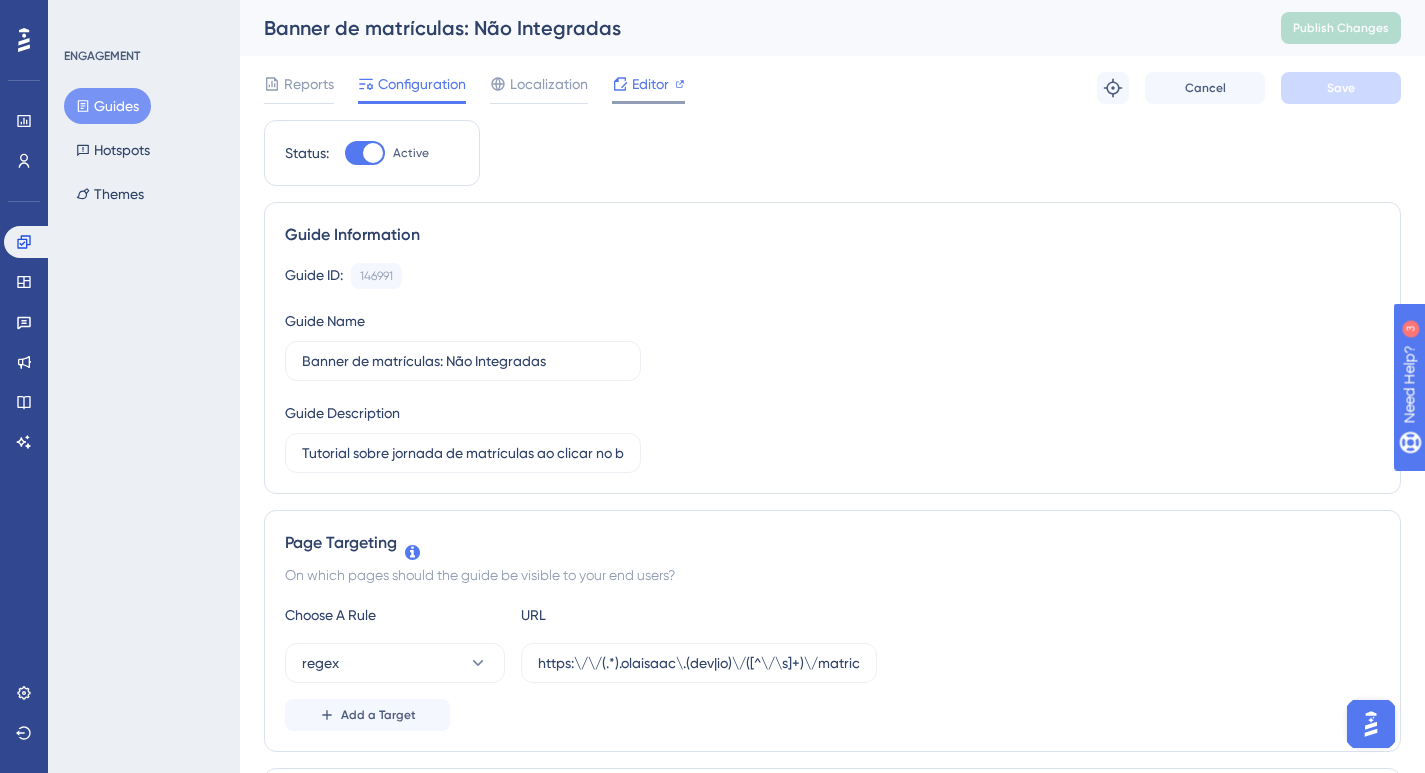 click on "Editor" at bounding box center [650, 84] 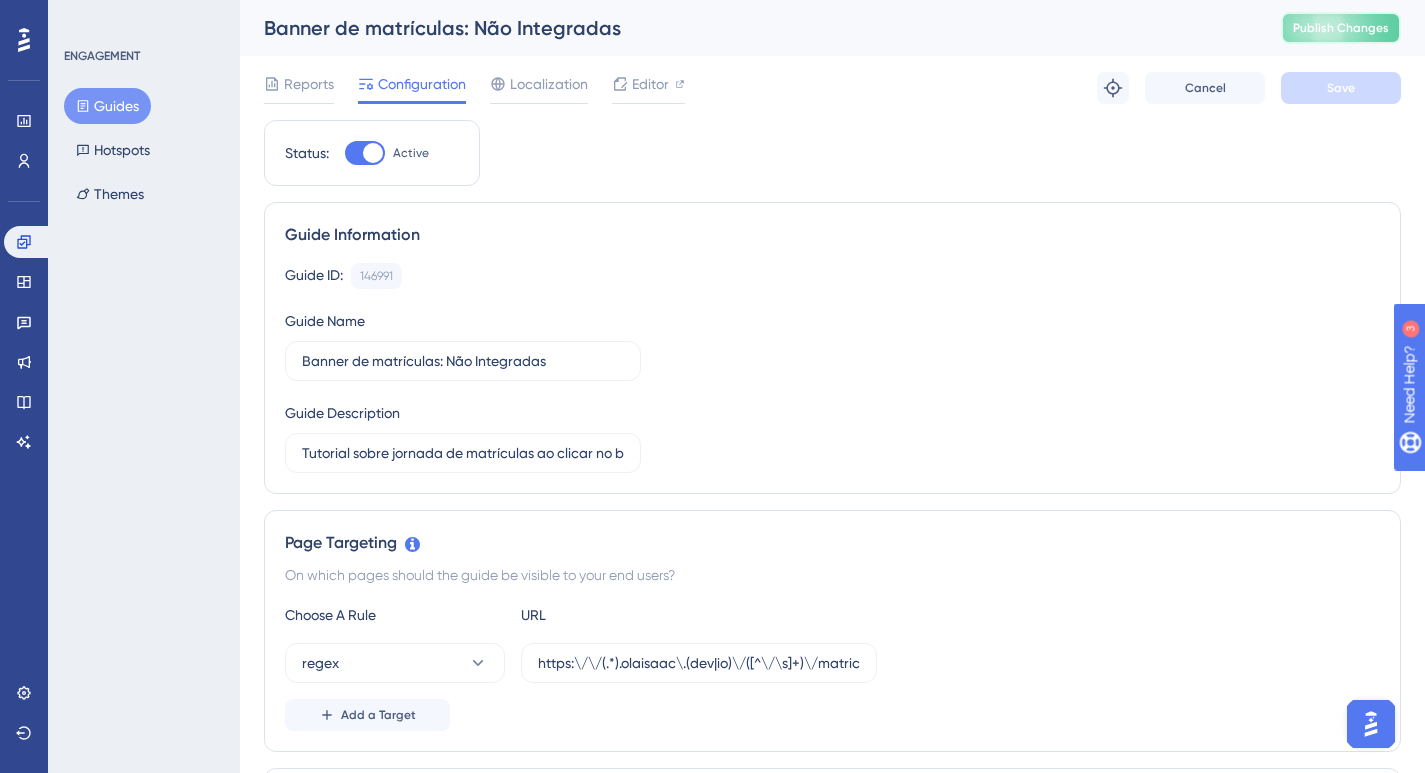 click on "Publish Changes" at bounding box center (1341, 28) 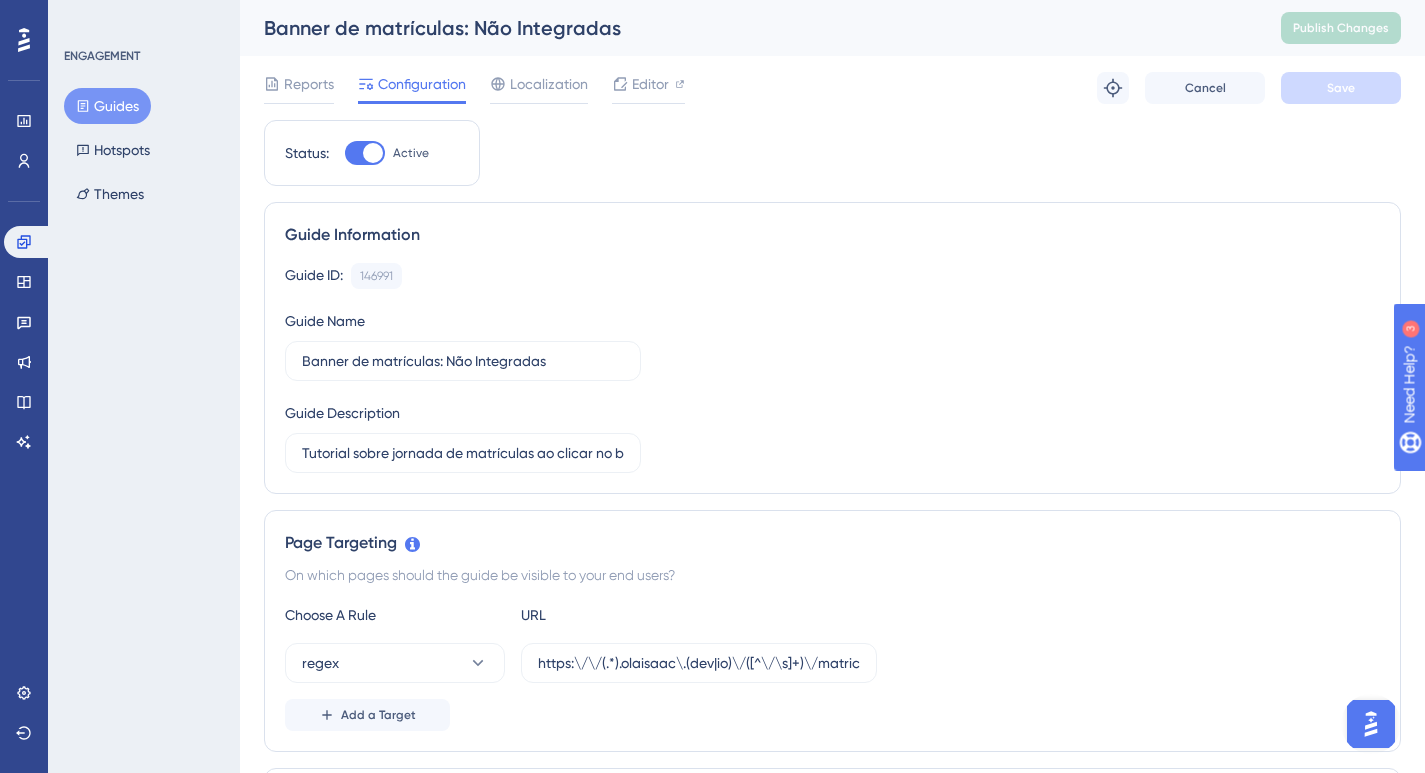 click on "Reports Configuration Localization Editor Troubleshoot Cancel Save" at bounding box center (832, 88) 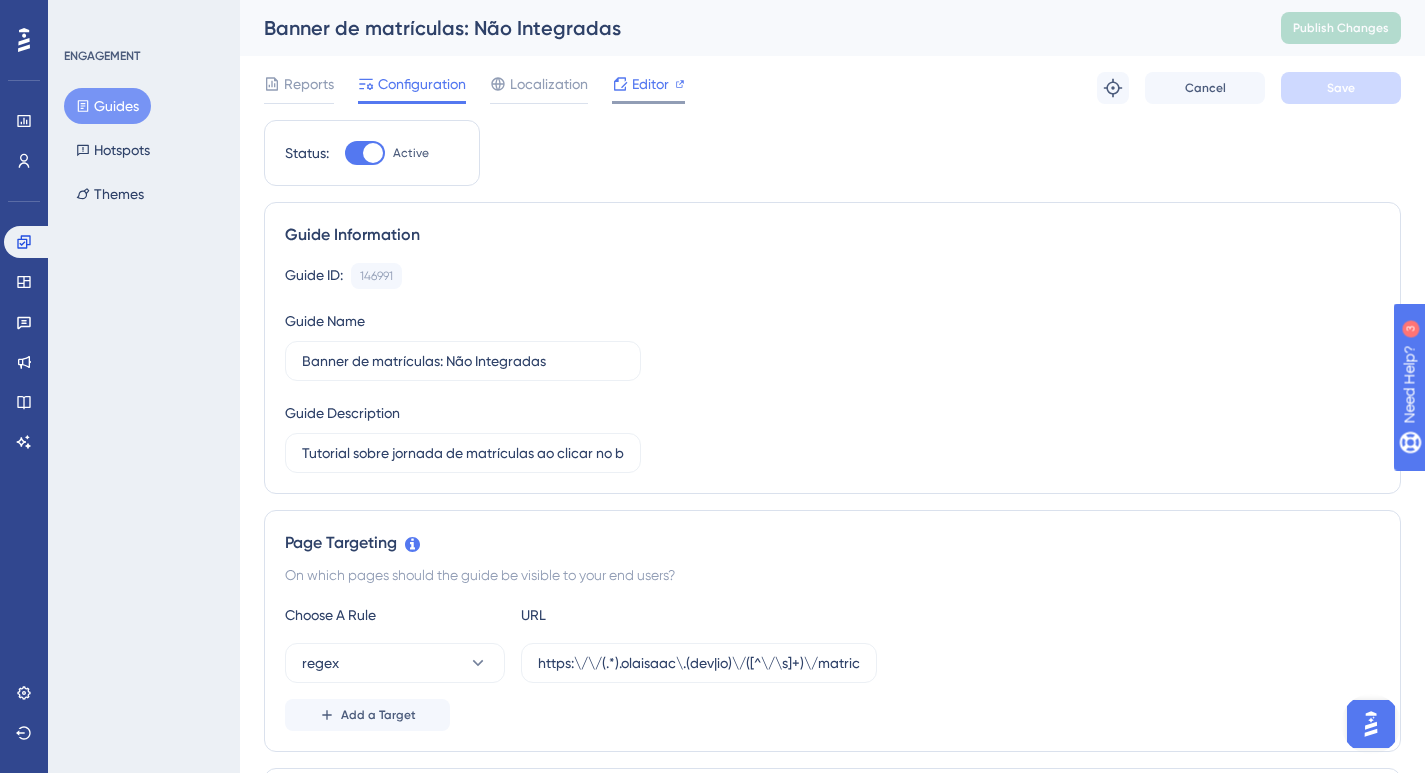 click on "Editor" at bounding box center (650, 84) 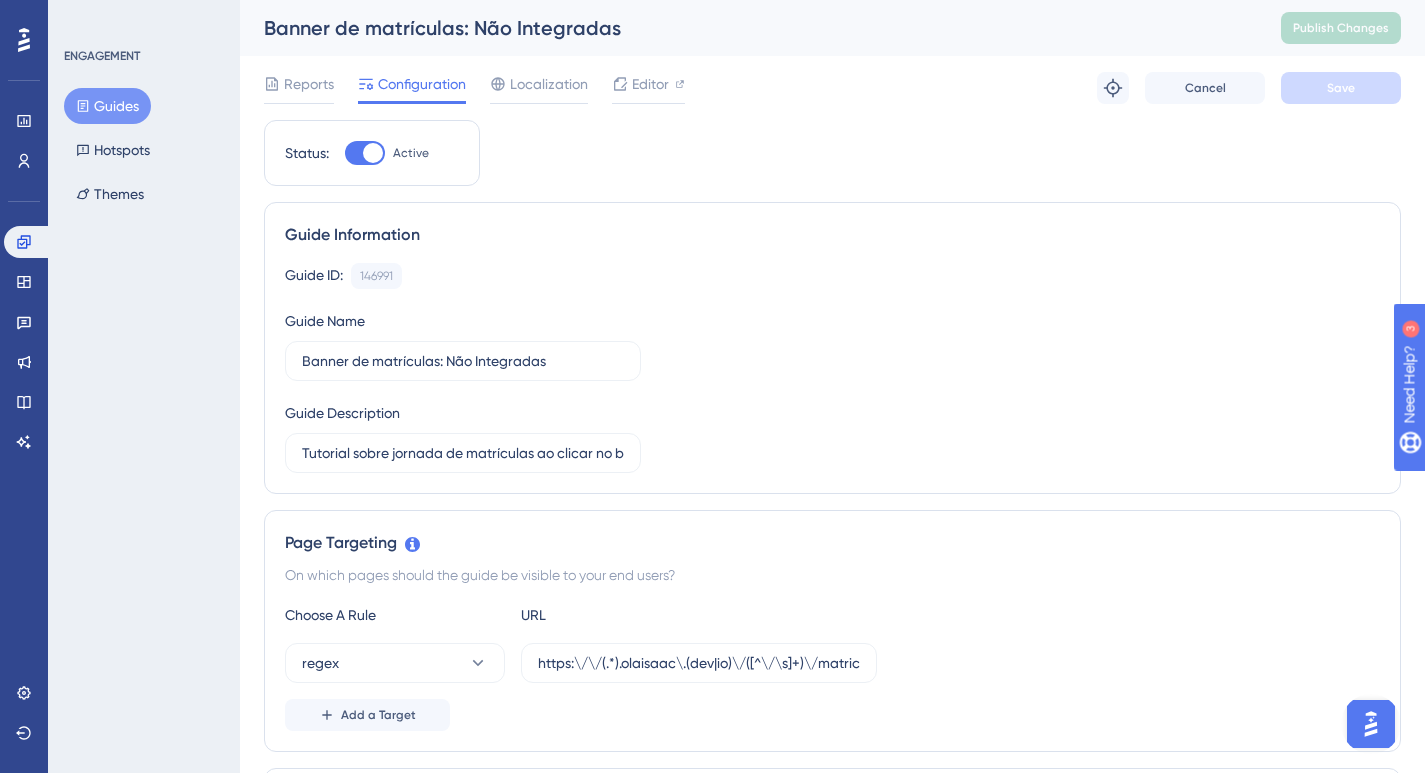 click on "Banner de matrículas: Não Integradas" at bounding box center [747, 28] 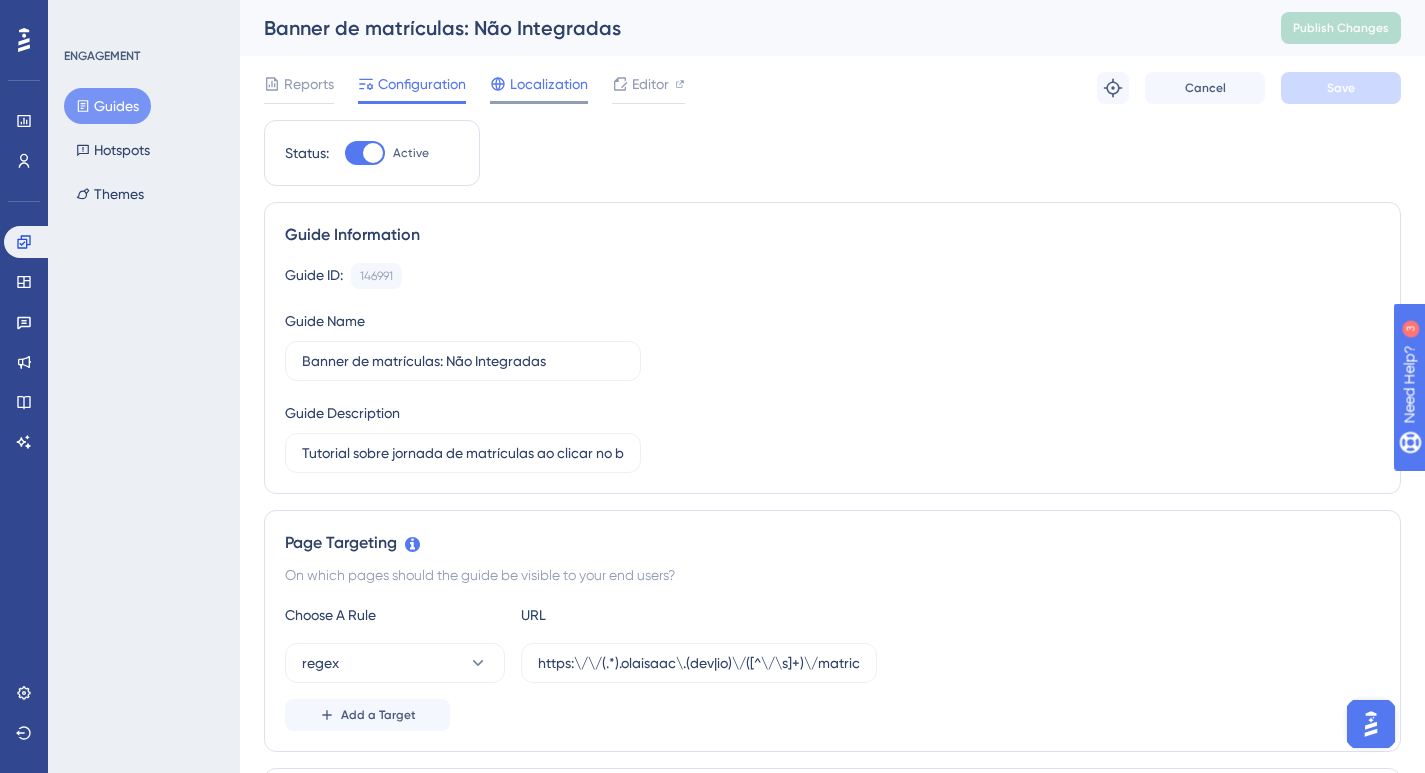 click on "Localization" at bounding box center [549, 84] 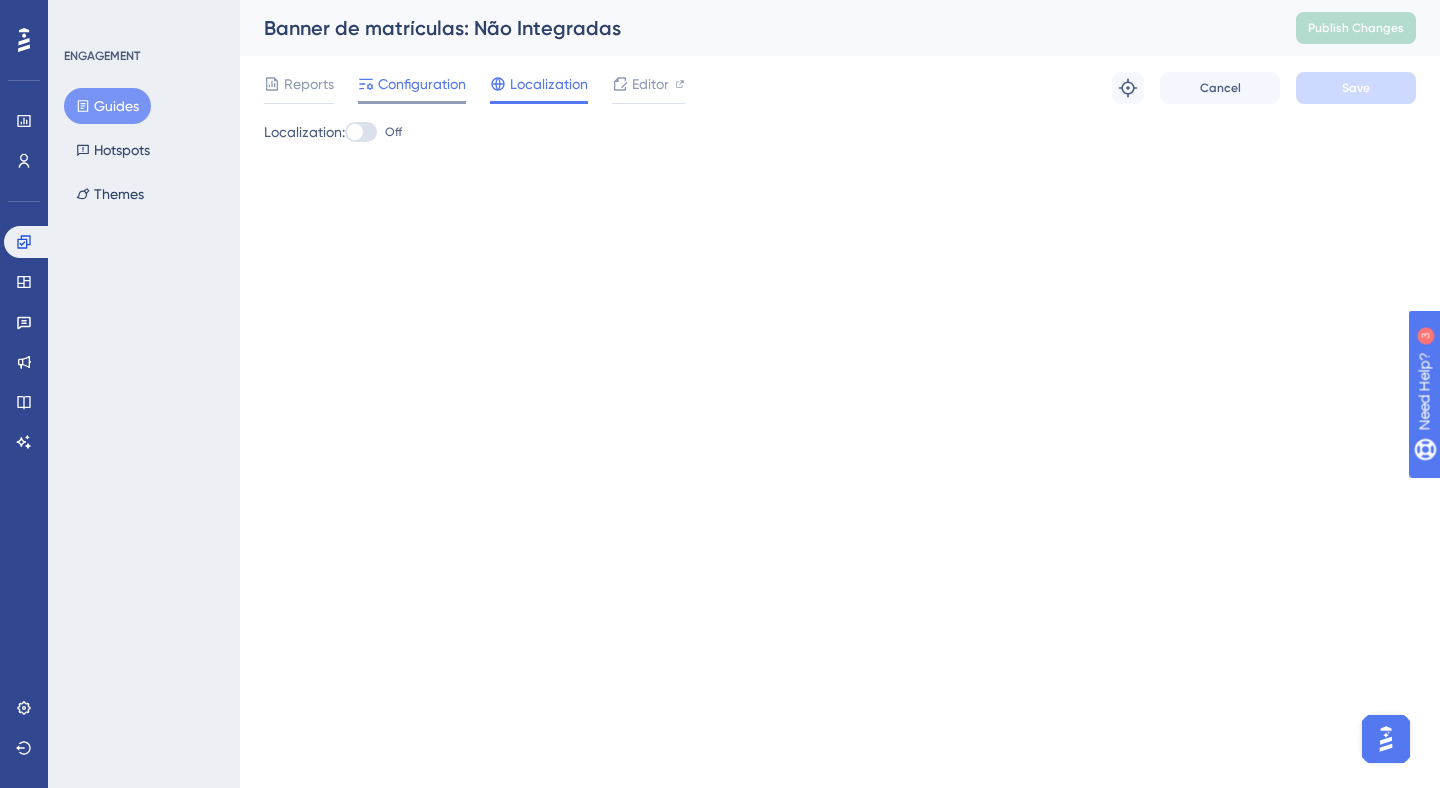 click on "Configuration" at bounding box center (422, 84) 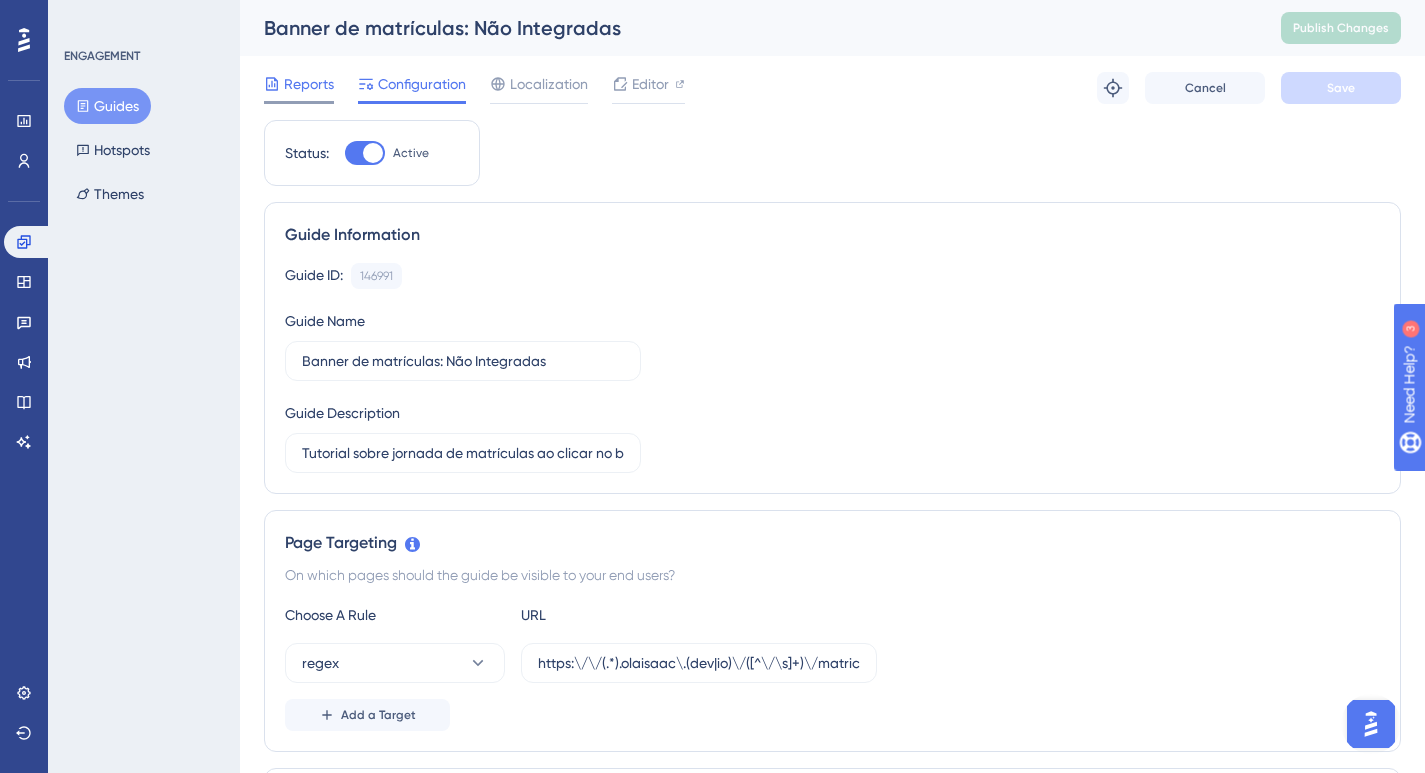 click on "Reports" at bounding box center (309, 84) 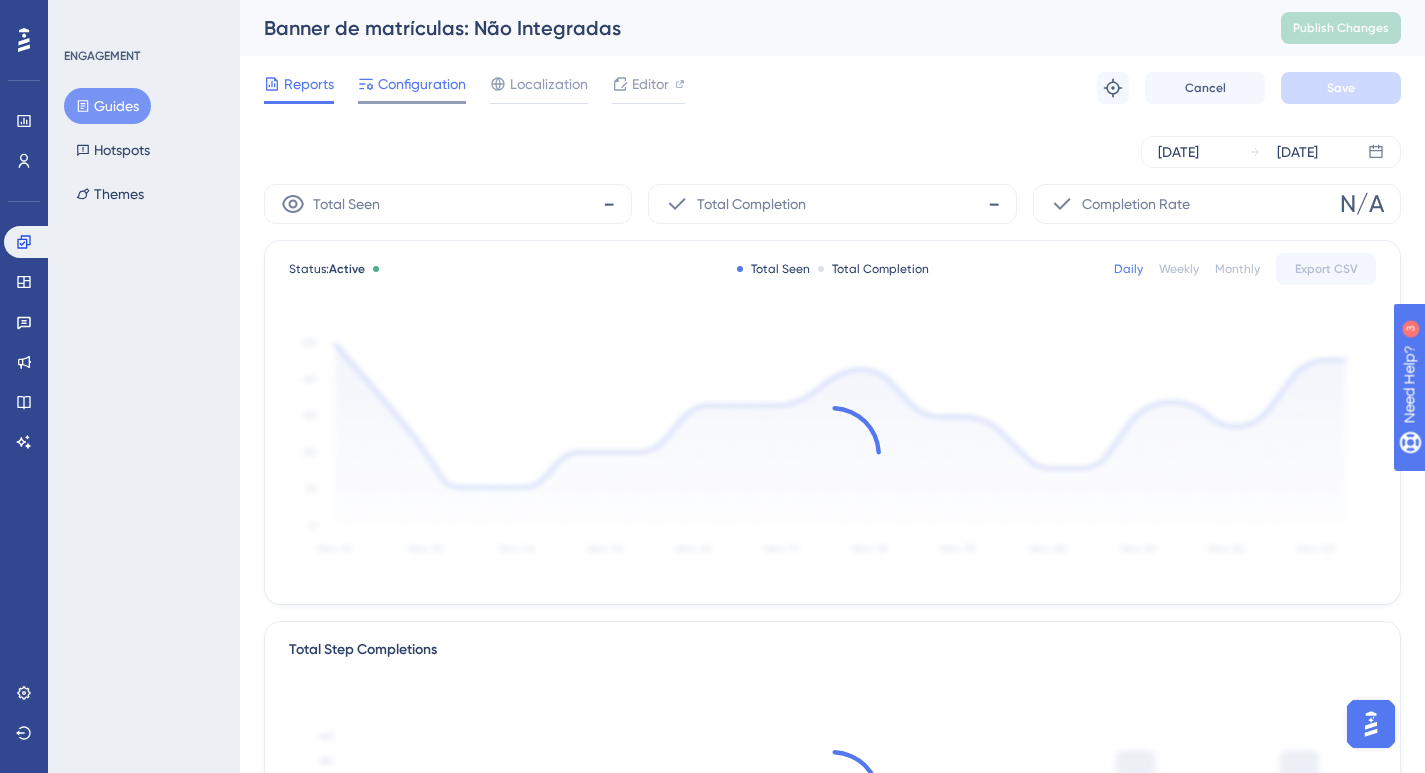 click on "Configuration" at bounding box center [422, 84] 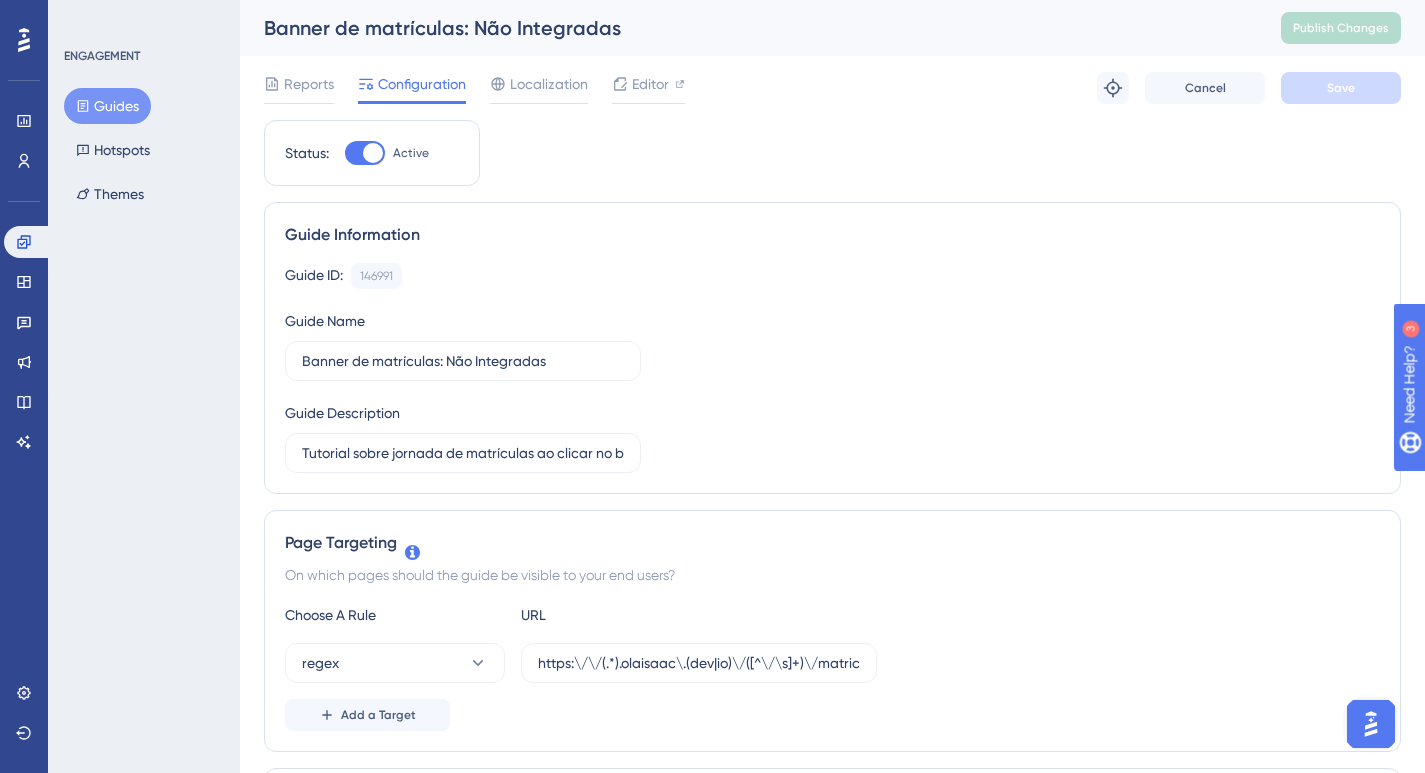 scroll, scrollTop: 0, scrollLeft: 0, axis: both 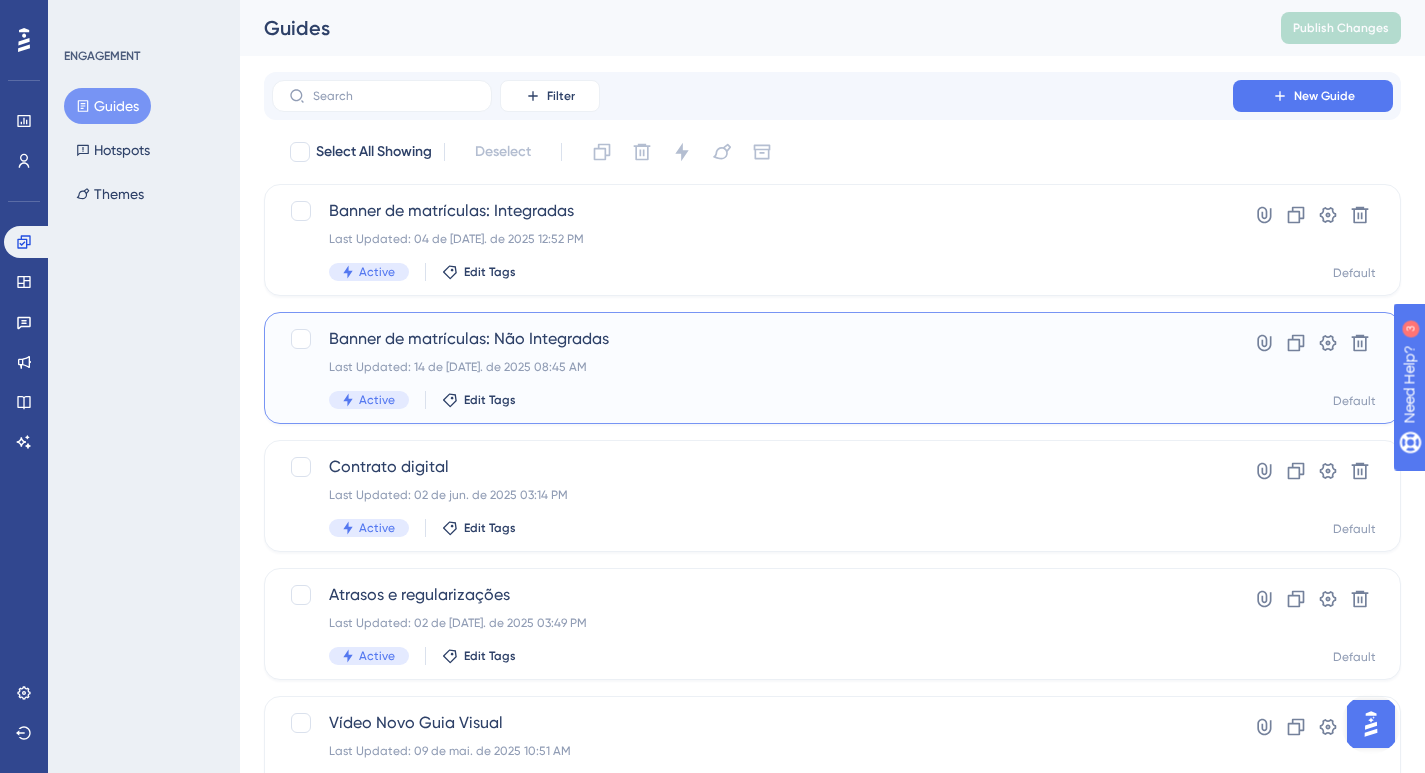 click on "Banner de matrículas: Não Integradas" at bounding box center (752, 339) 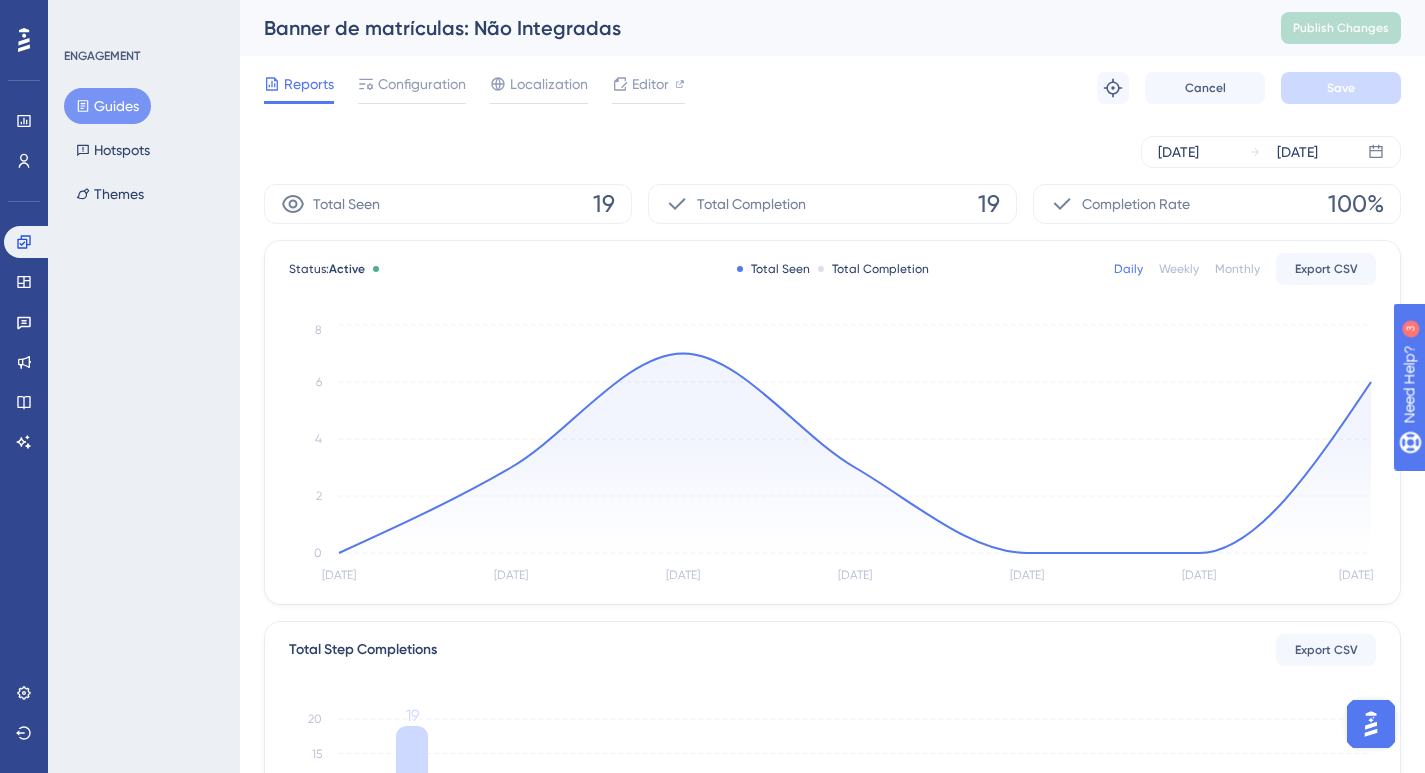 click on "Guides" at bounding box center (107, 106) 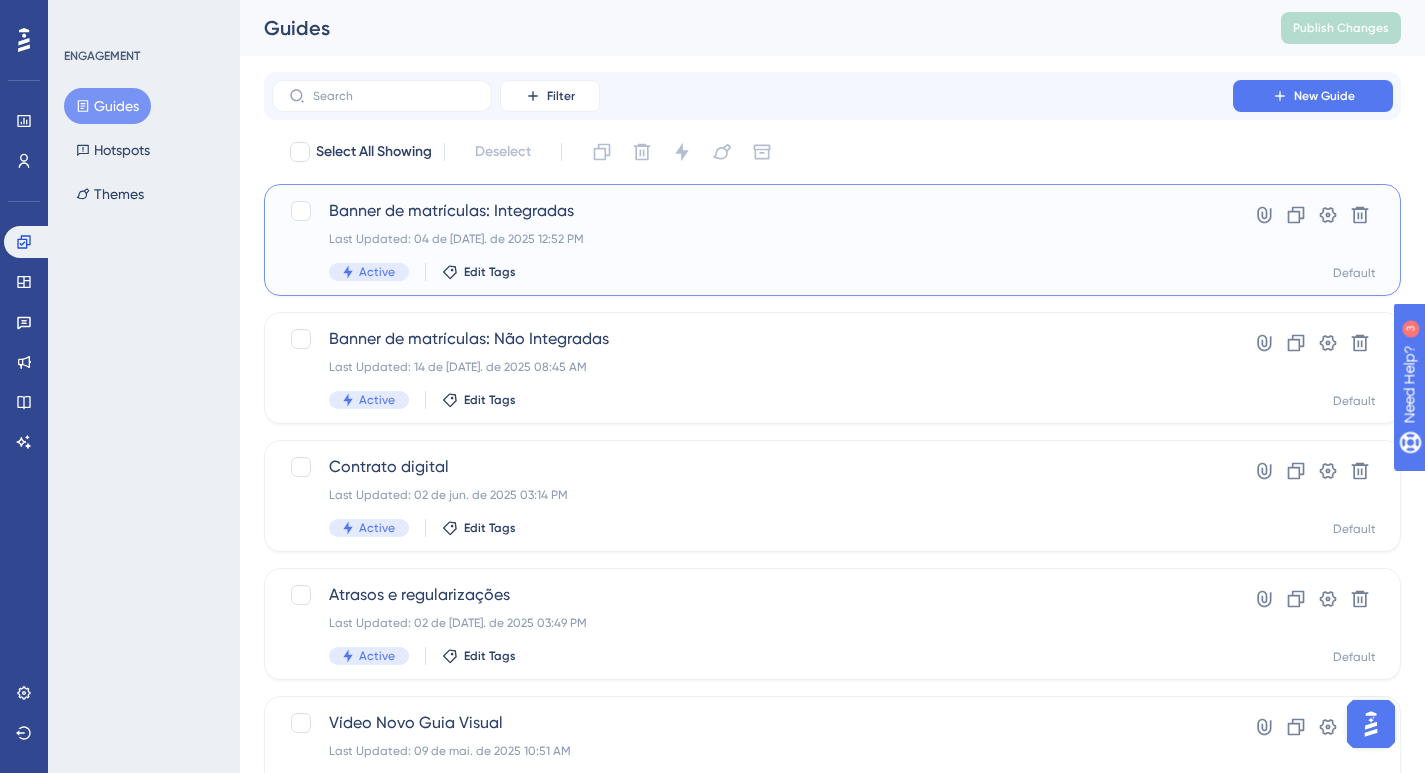 click on "Banner de matrículas: Integradas" at bounding box center [752, 211] 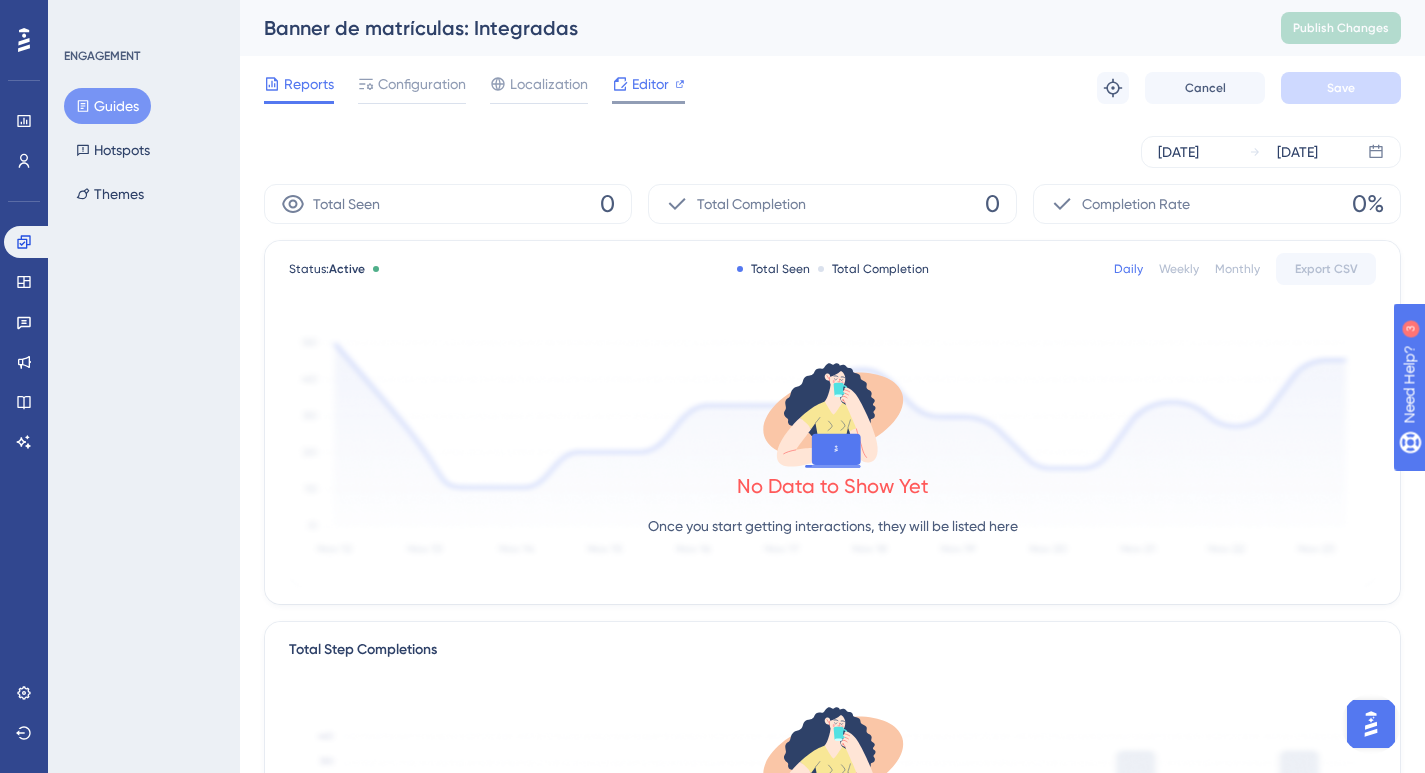 click on "Editor" at bounding box center (650, 84) 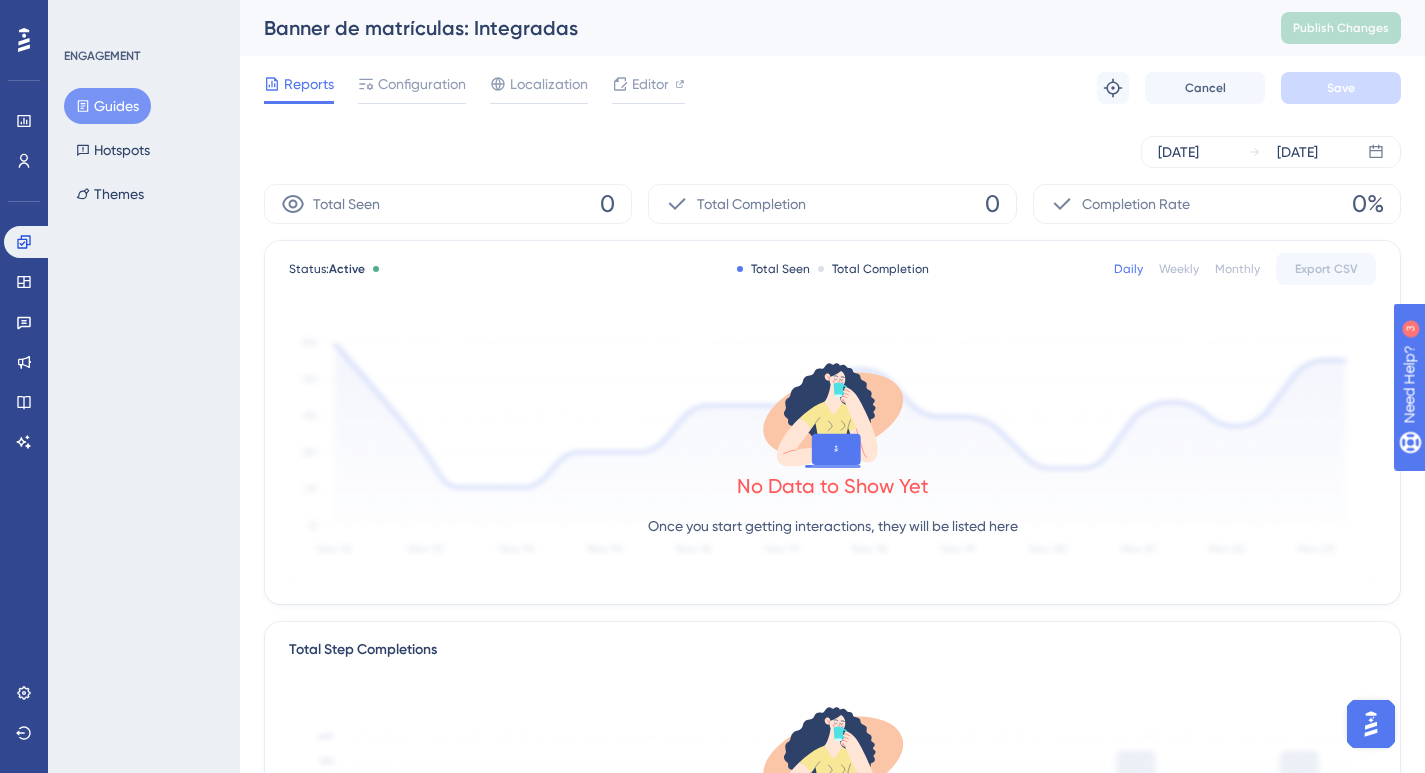 click on "Guides" at bounding box center (107, 106) 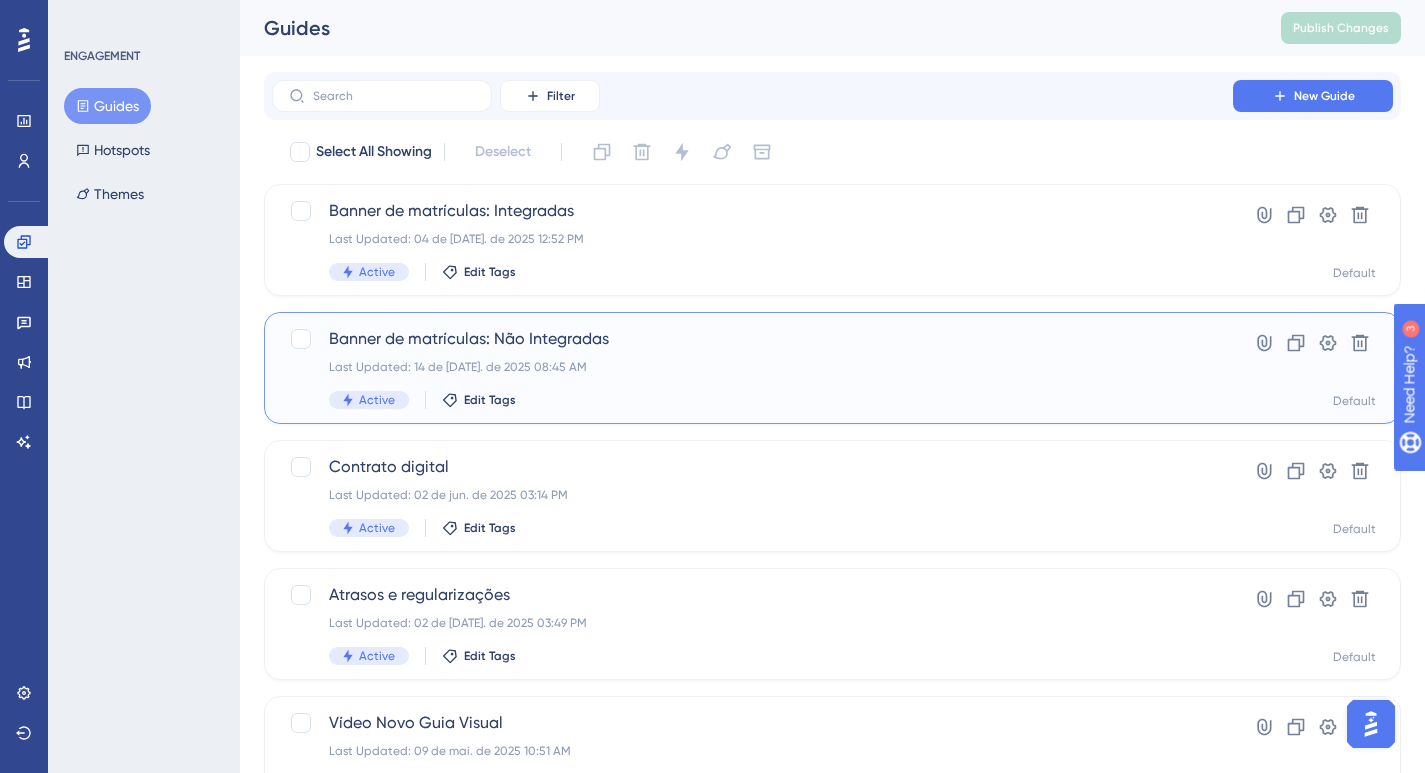click on "Last Updated: 14 de jul. de 2025 08:45 AM" at bounding box center [752, 367] 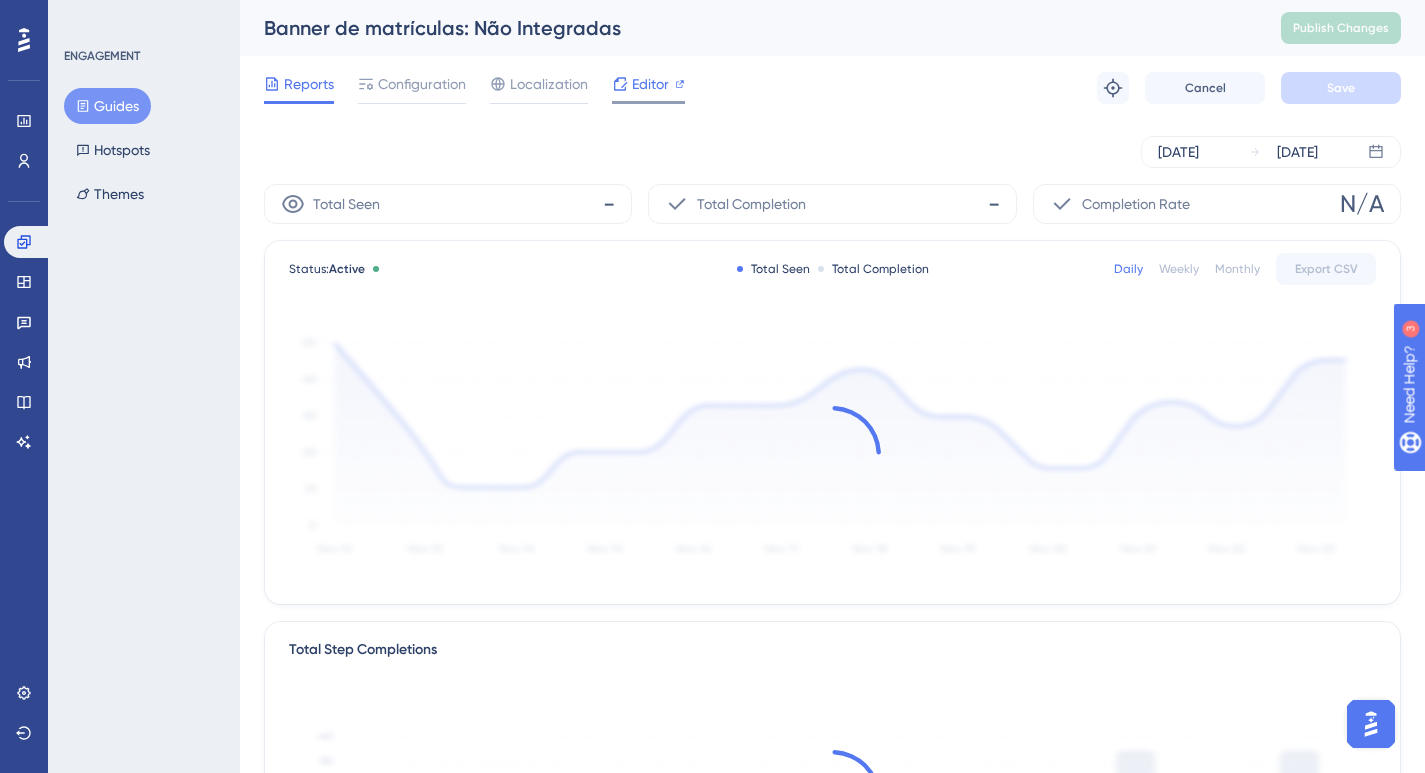 click on "Editor" at bounding box center [648, 84] 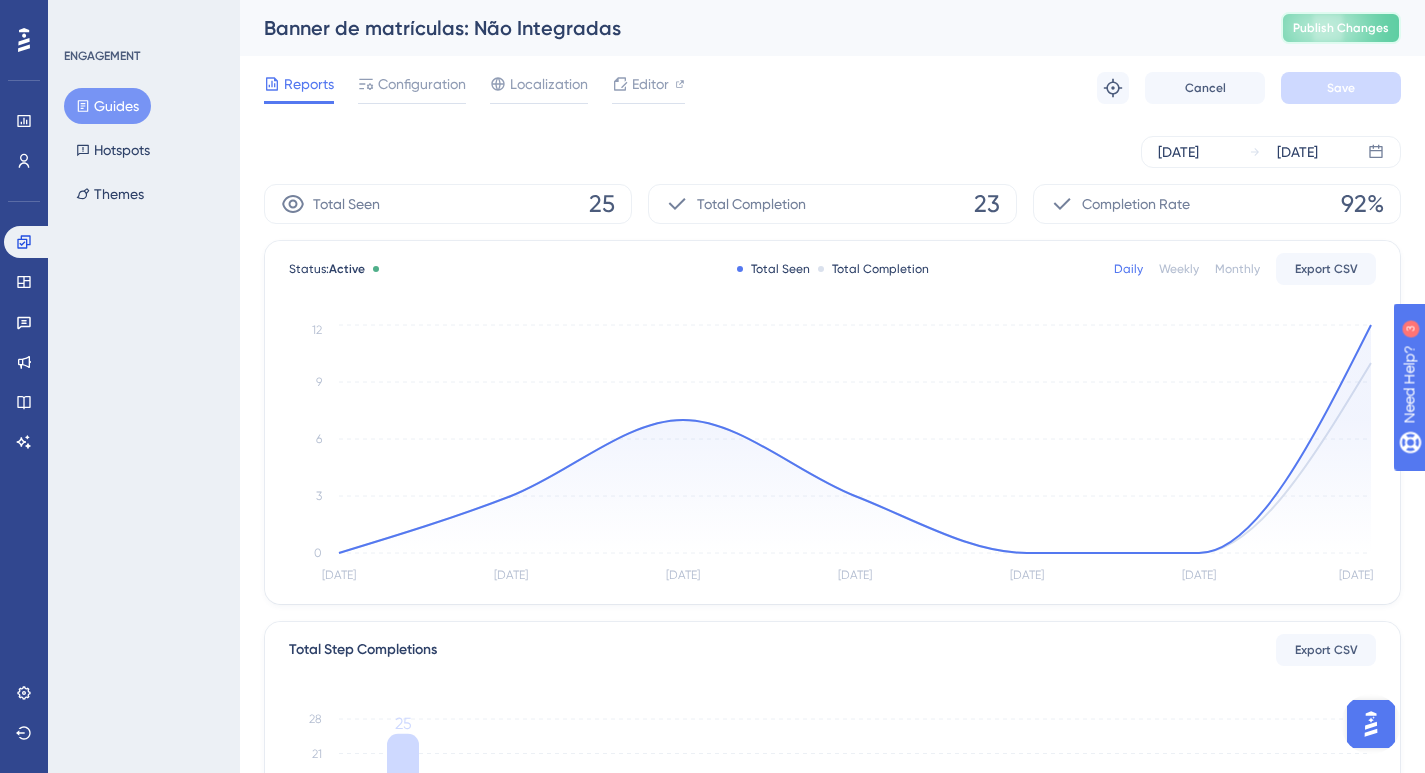 click on "Publish Changes" at bounding box center [1341, 28] 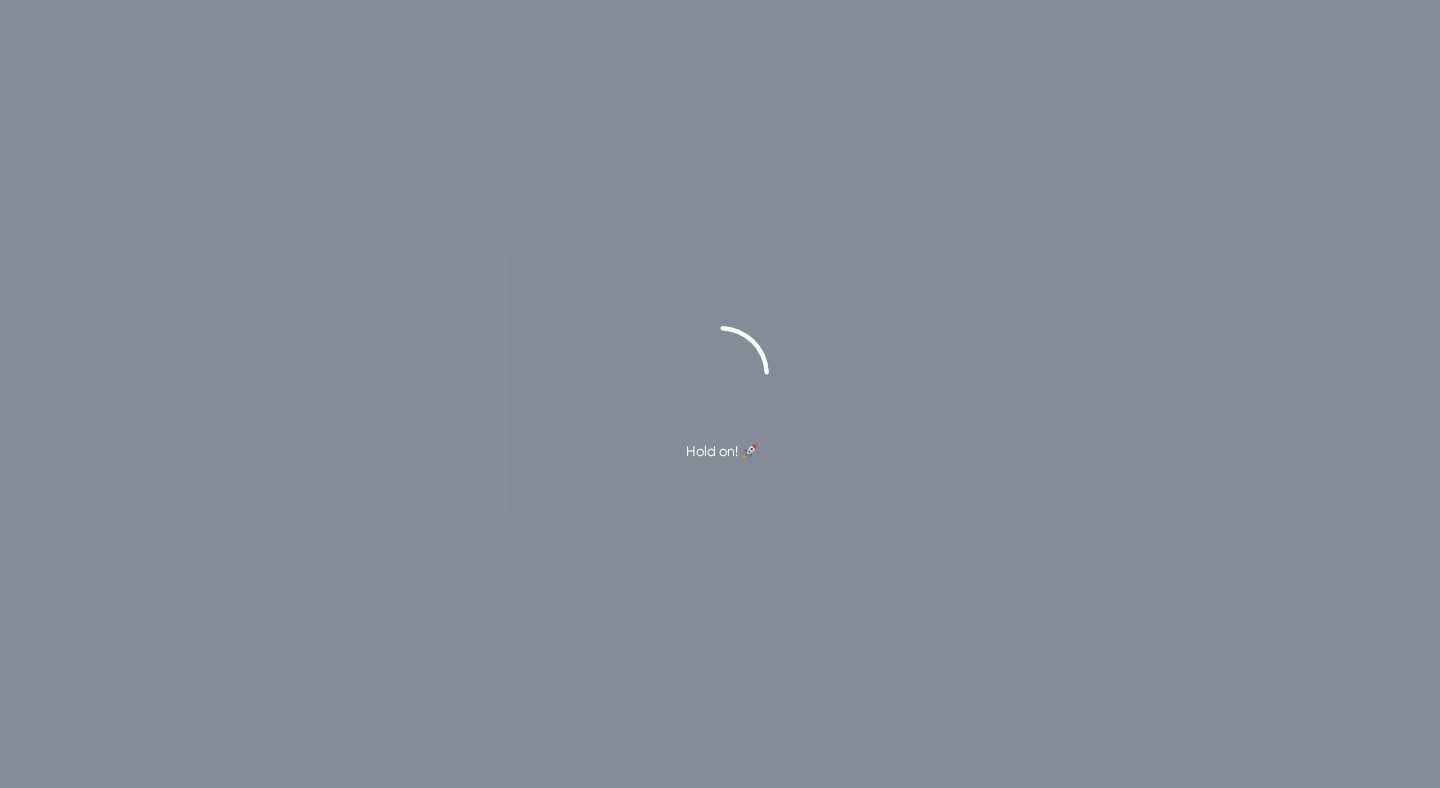 scroll, scrollTop: 0, scrollLeft: 0, axis: both 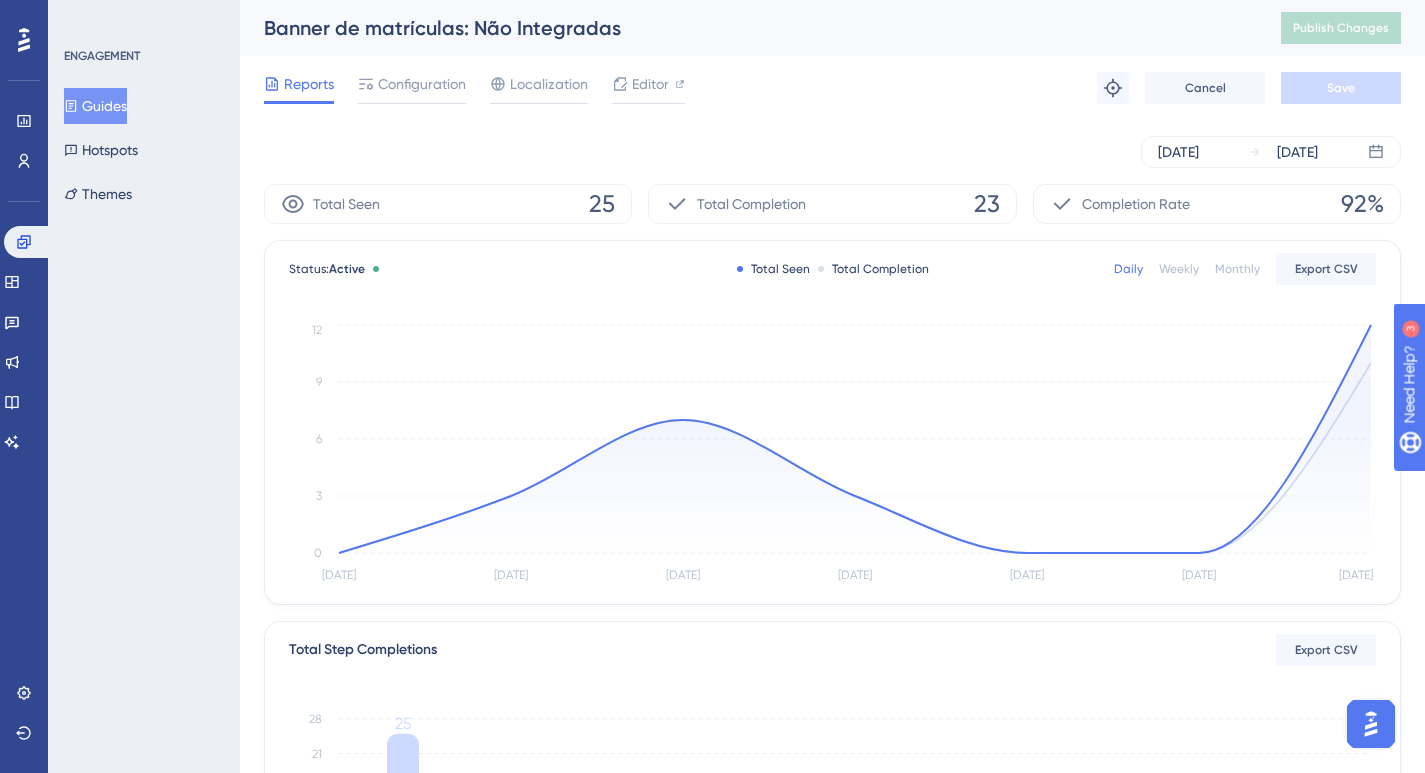 click on "Guides" at bounding box center (95, 106) 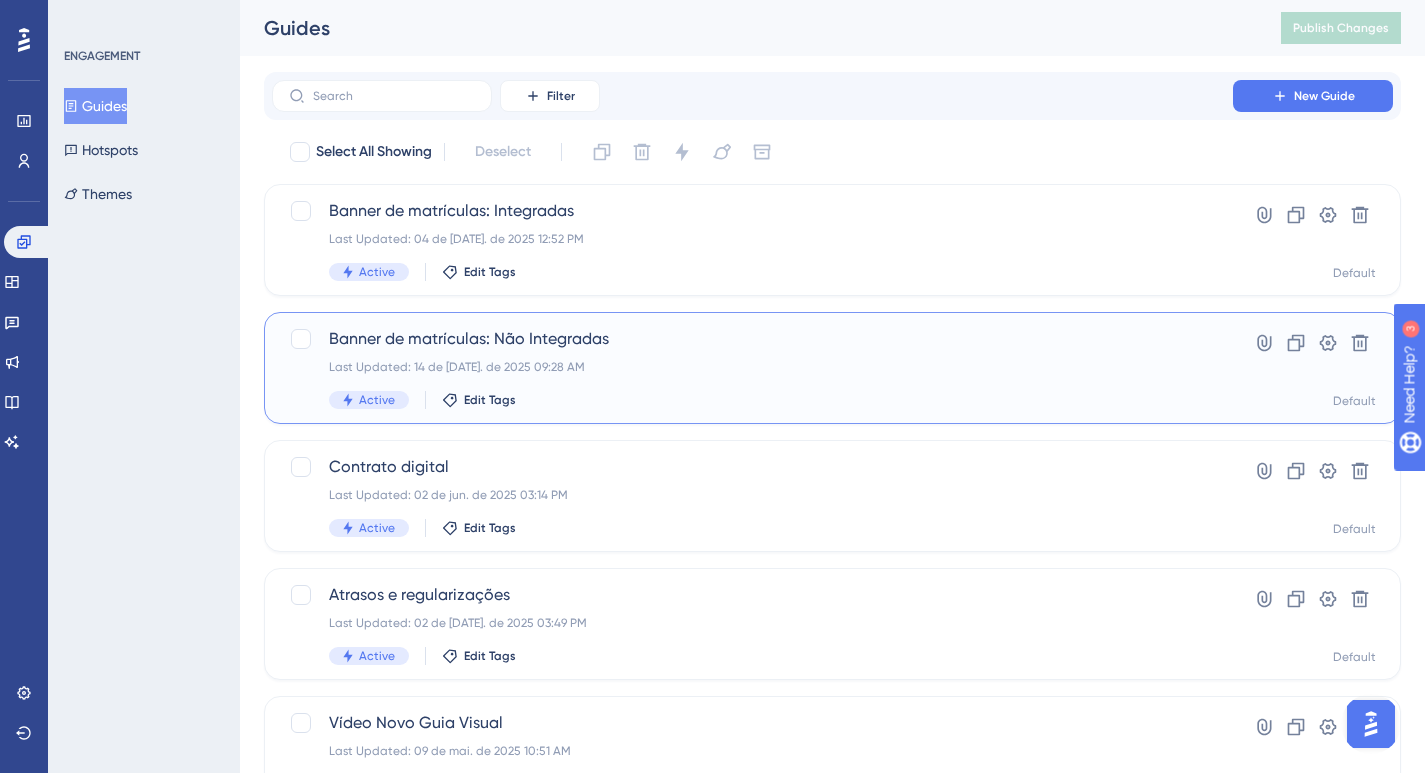 click on "Banner de matrículas: Não Integradas" at bounding box center [752, 339] 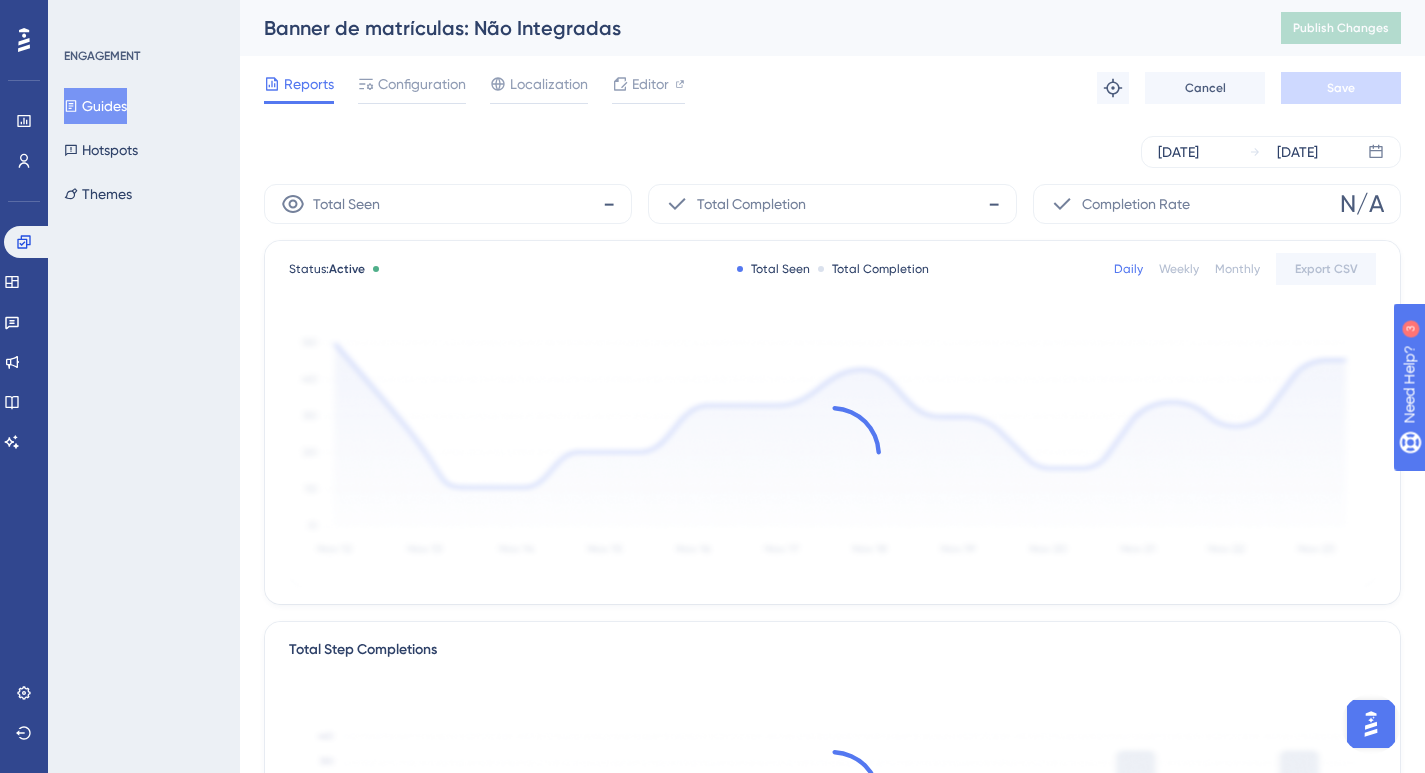 click on "Guides" at bounding box center [95, 106] 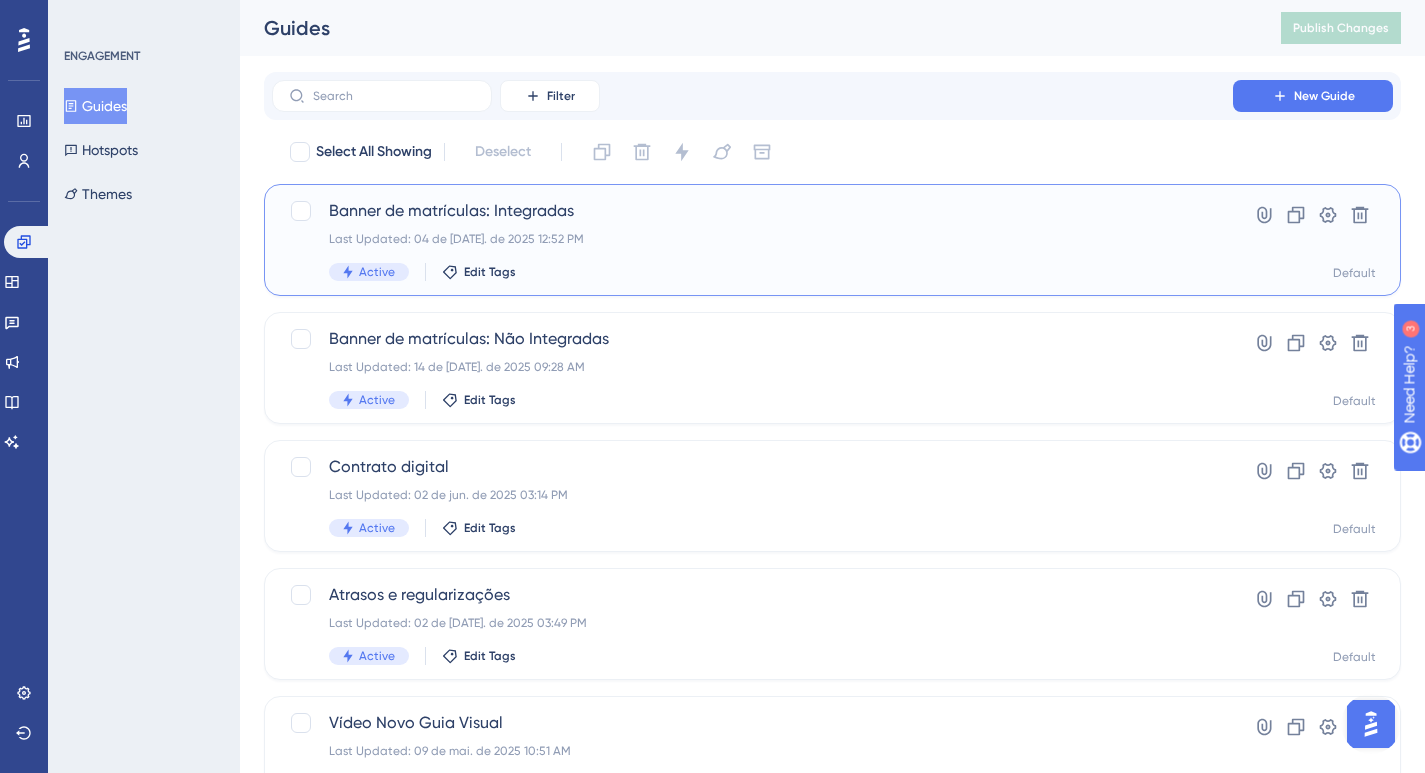 click on "Banner de matrículas: Integradas" at bounding box center [752, 211] 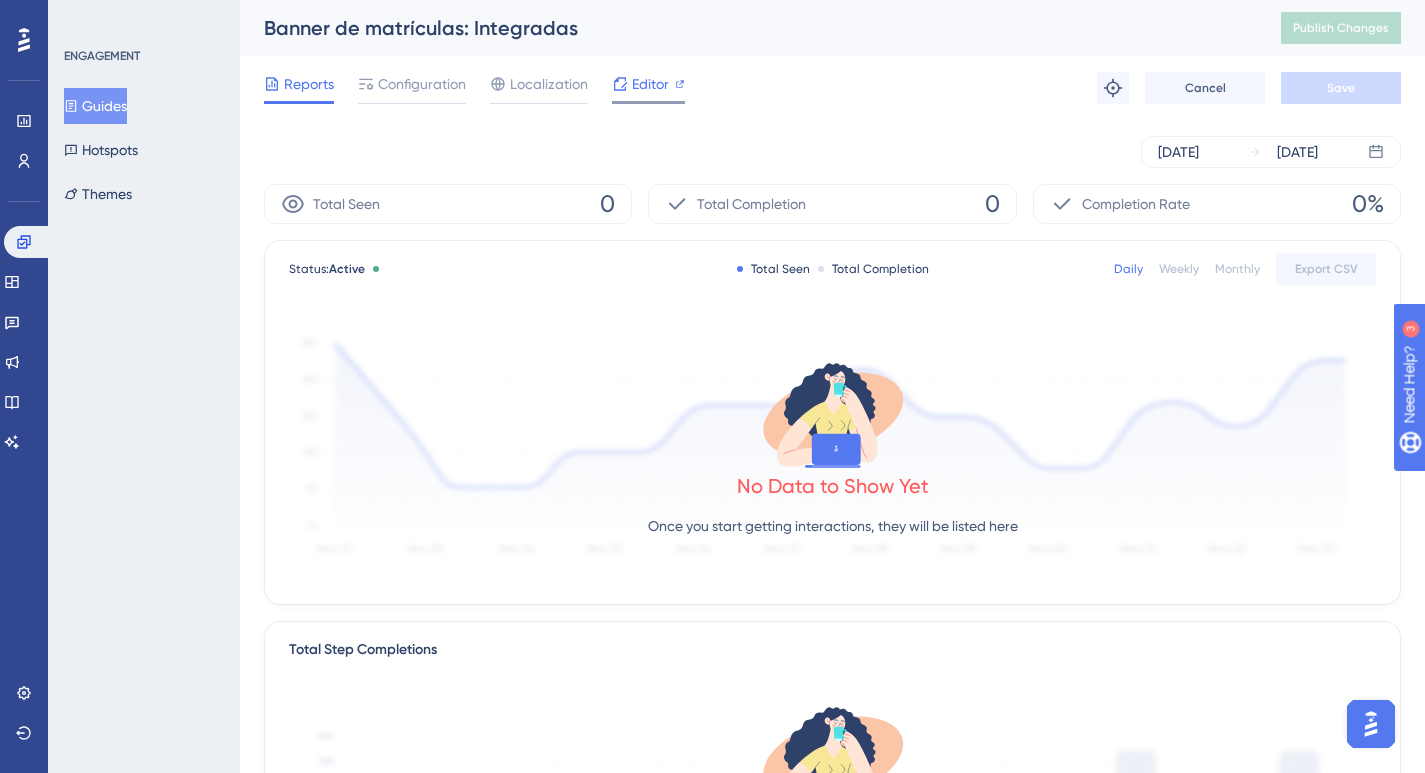 click on "Editor" at bounding box center (650, 84) 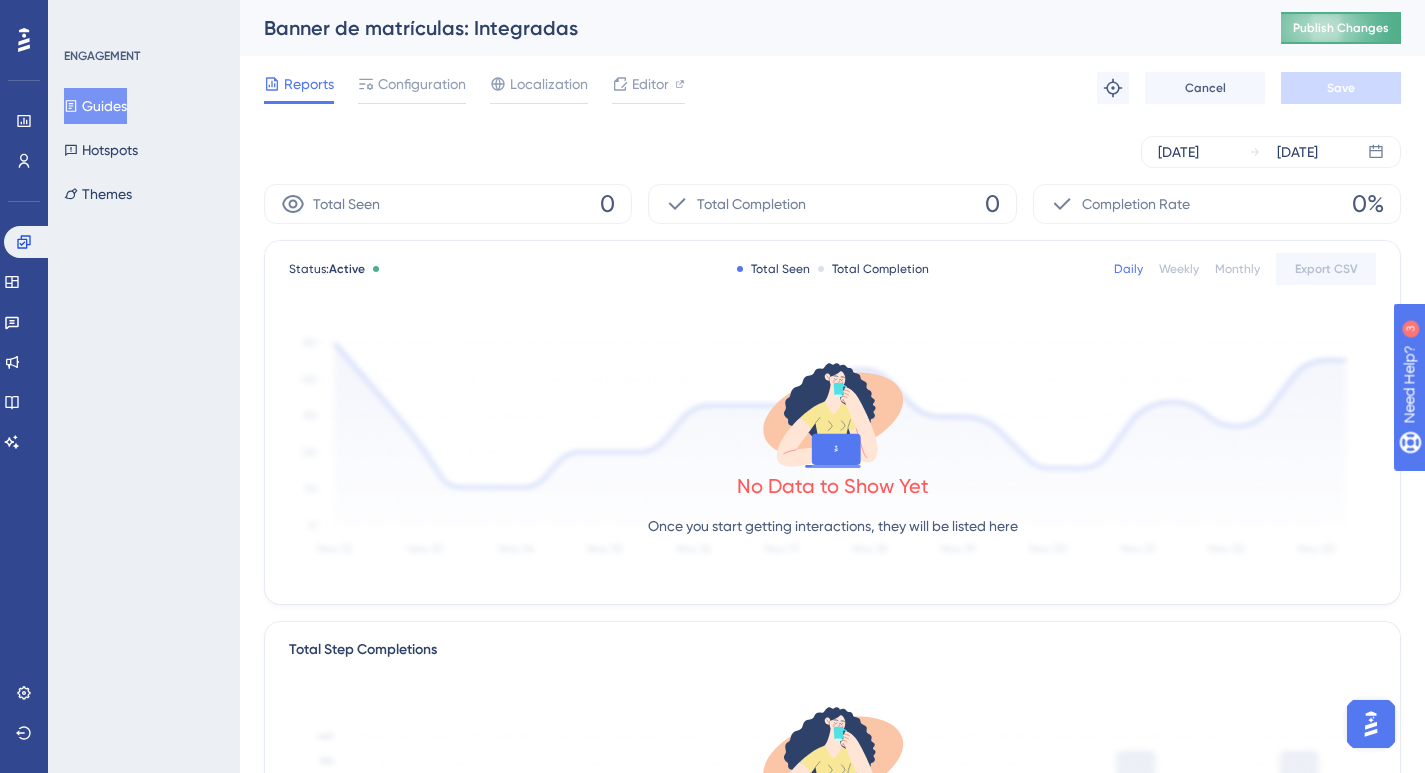 click on "Publish Changes" at bounding box center [1341, 28] 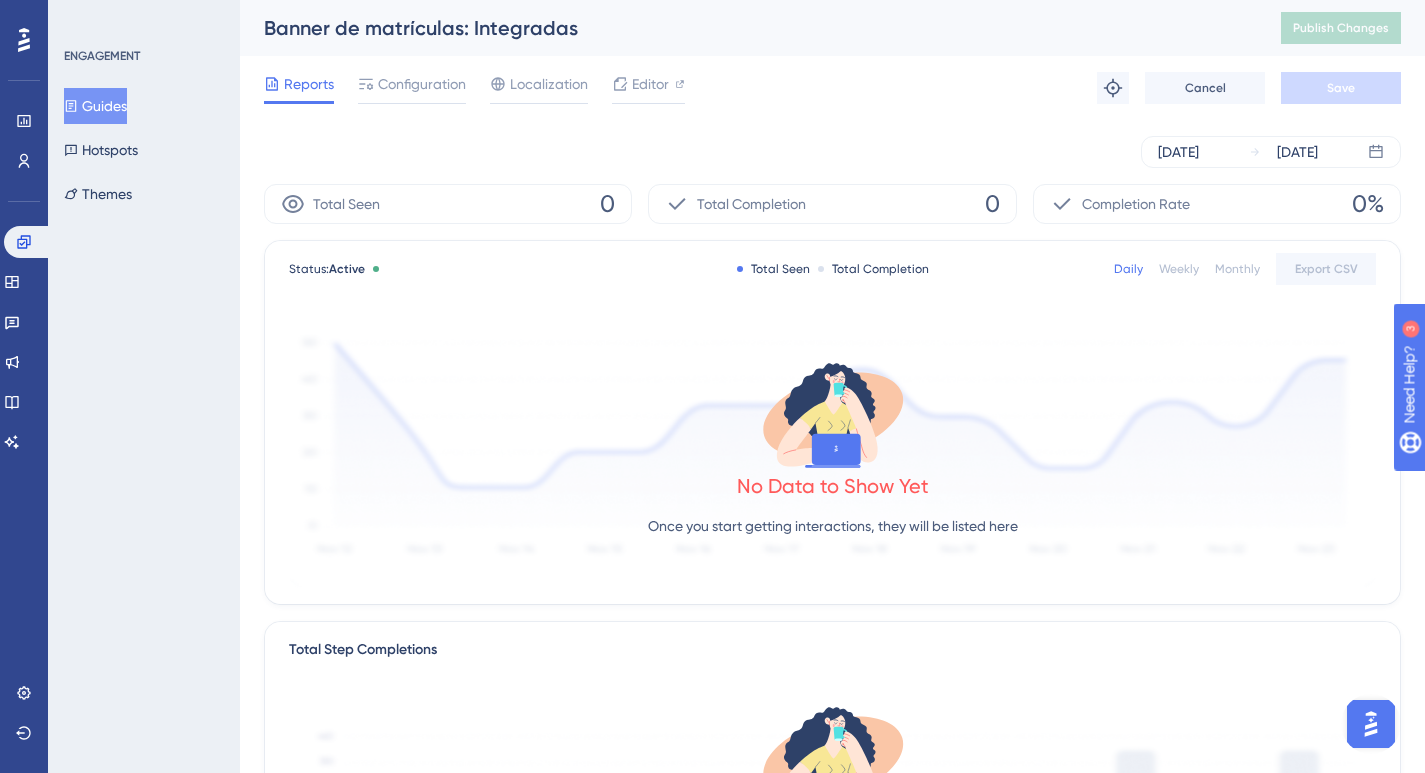 click on "Reports Configuration Localization Editor Troubleshoot Cancel Save" at bounding box center [832, 88] 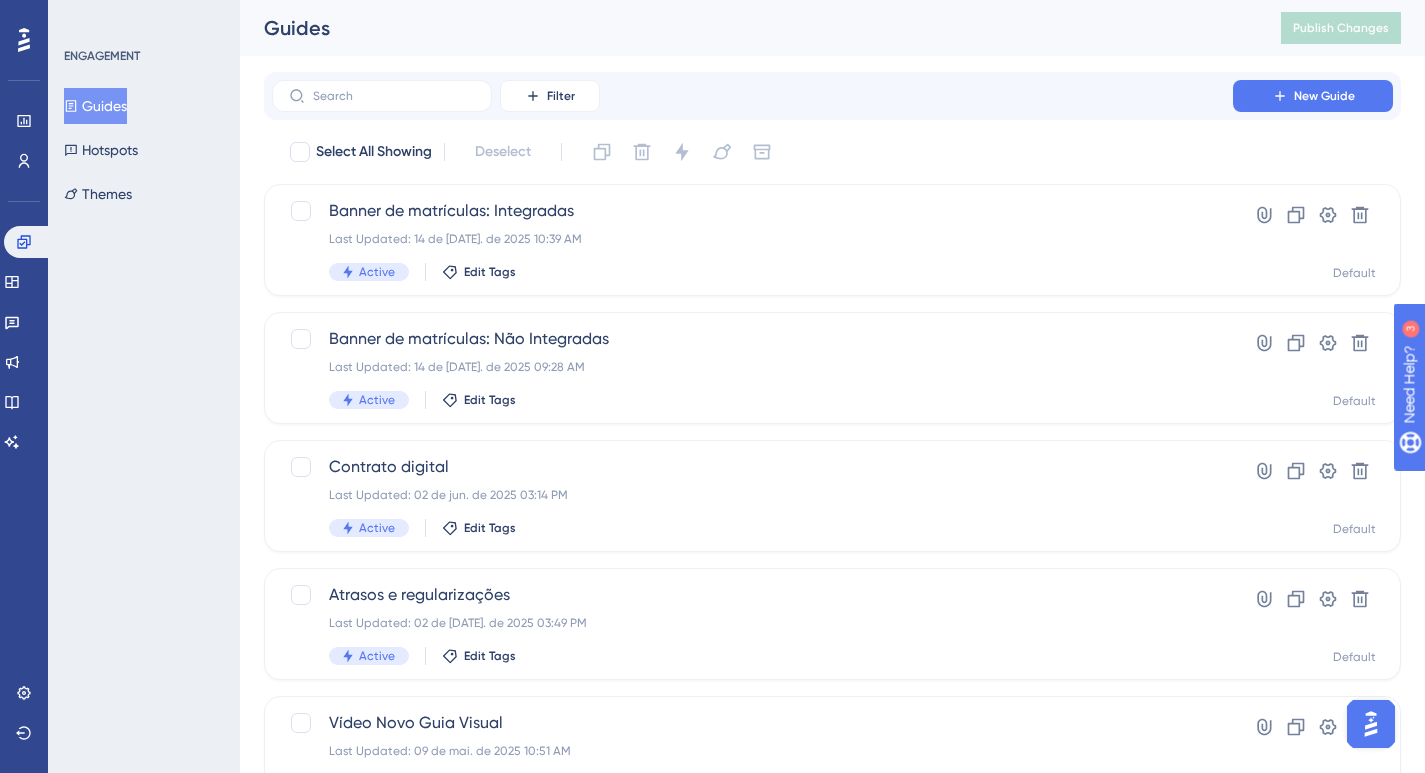 click on "Guides Publish Changes" at bounding box center (832, 28) 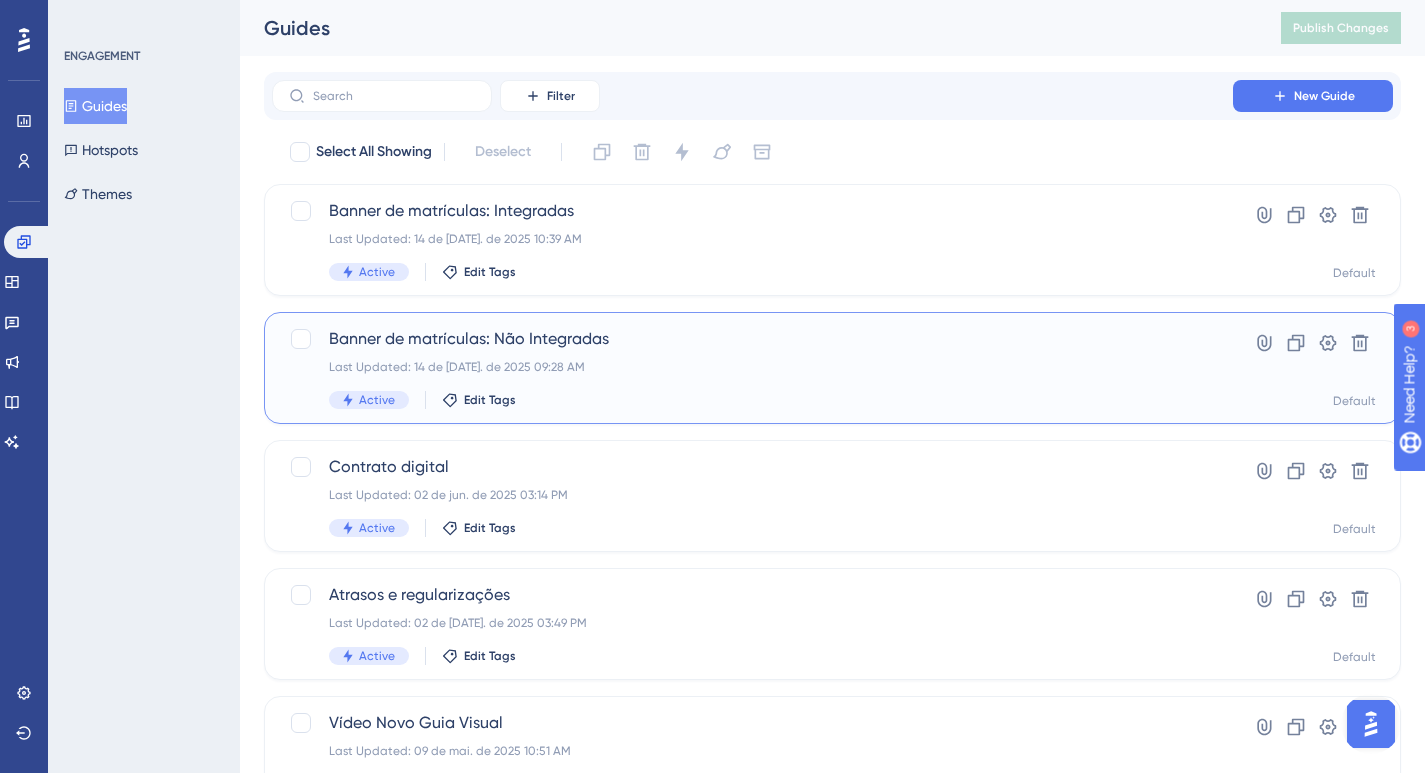 click on "Banner de matrículas: Não Integradas" at bounding box center (752, 339) 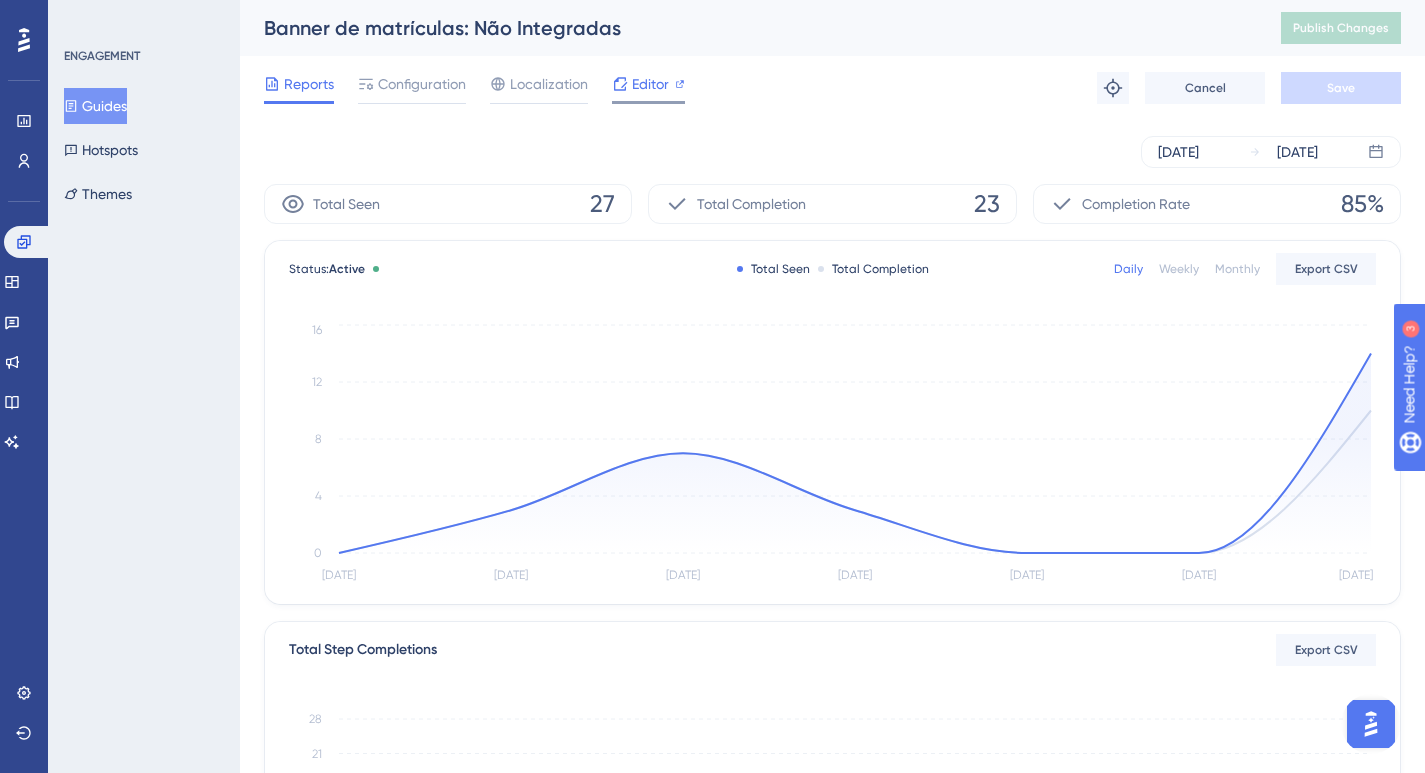 click on "Editor" at bounding box center [650, 84] 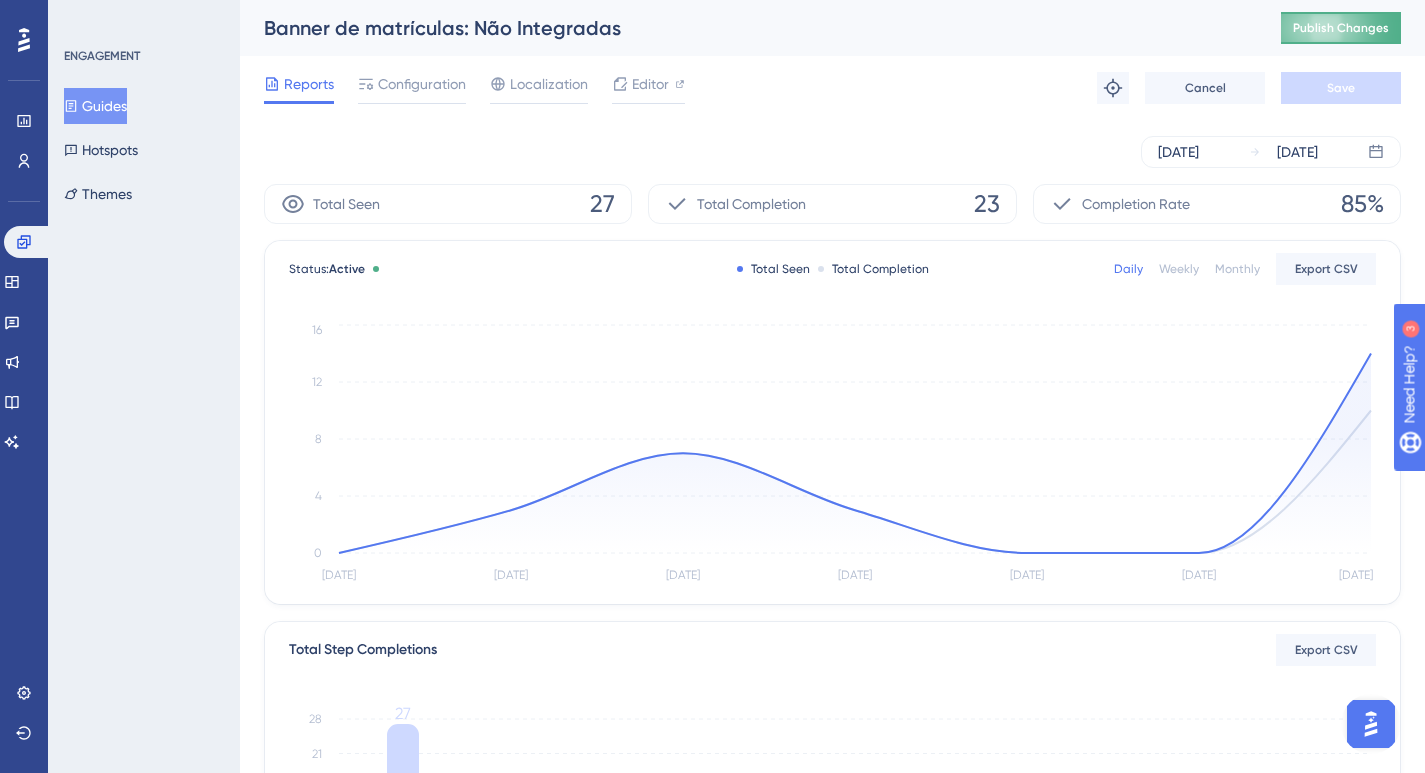 click on "Publish Changes" at bounding box center [1341, 28] 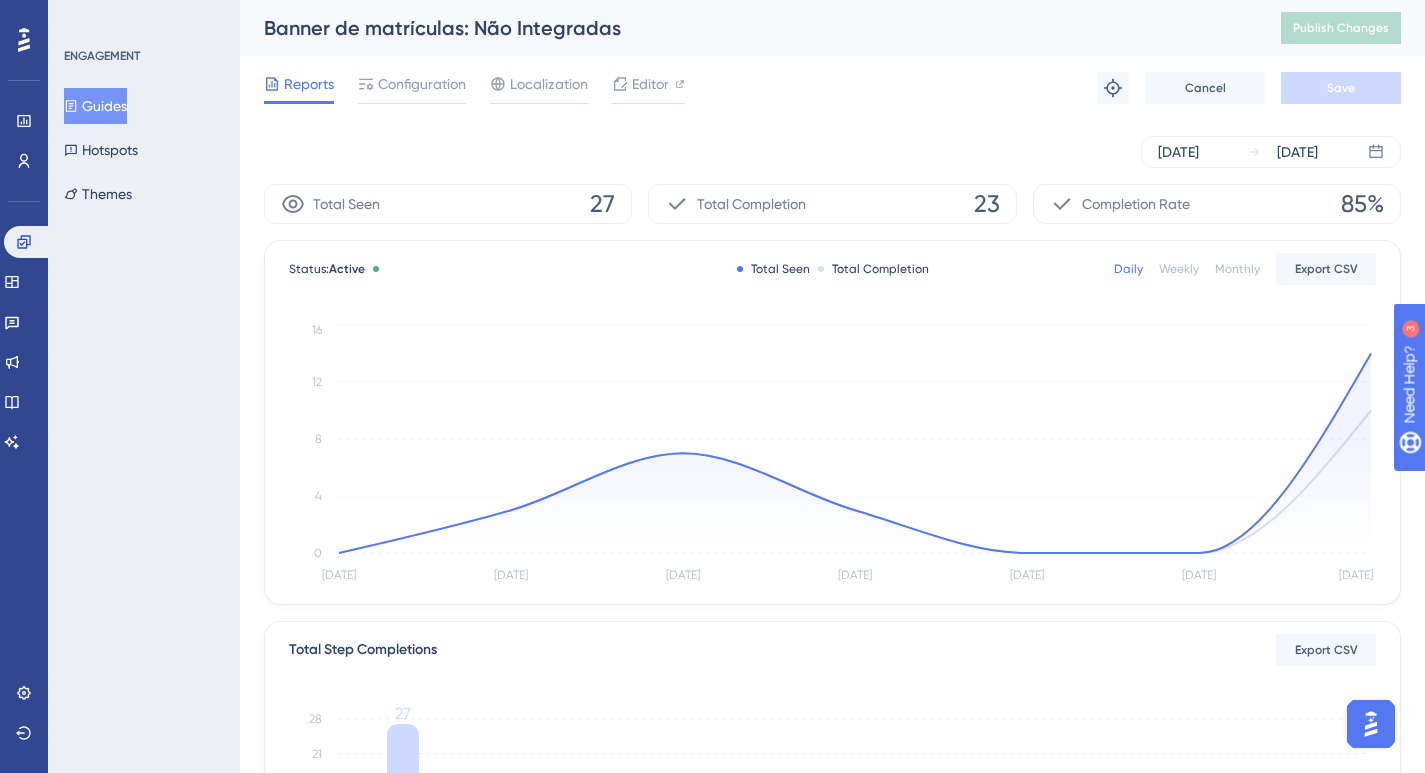 click on "Banner de matrículas: Não Integradas" at bounding box center (747, 28) 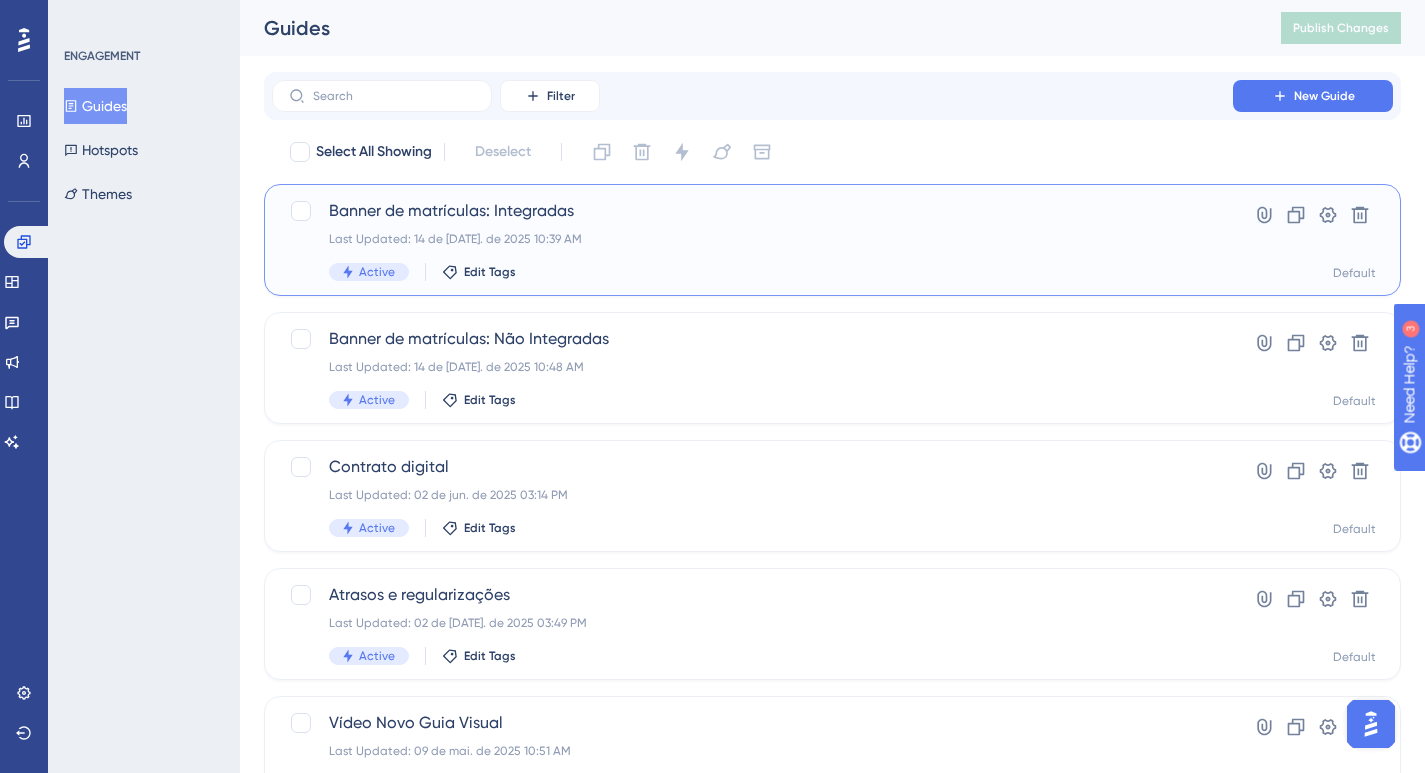 click on "Banner de matrículas: Integradas" at bounding box center [752, 211] 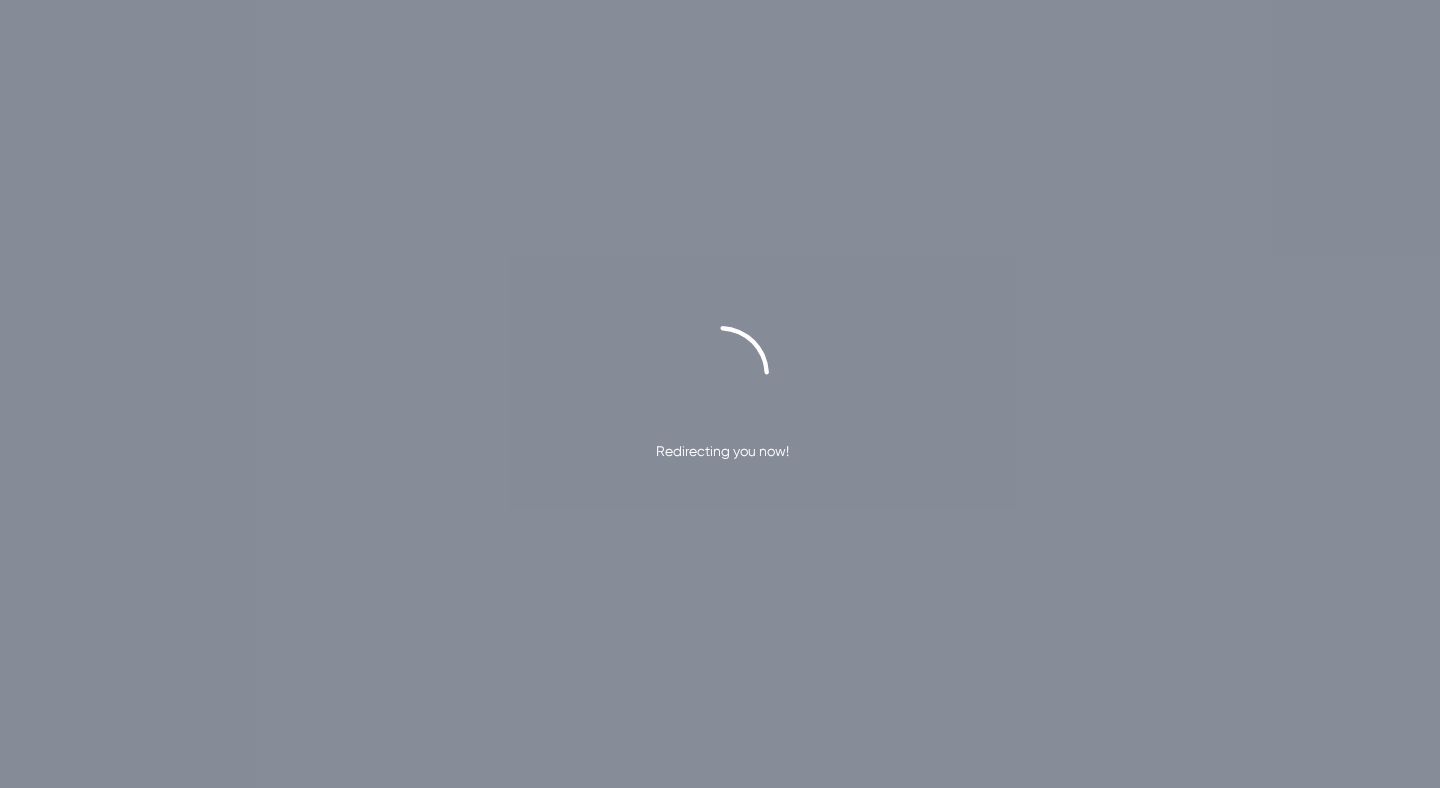 scroll, scrollTop: 0, scrollLeft: 0, axis: both 